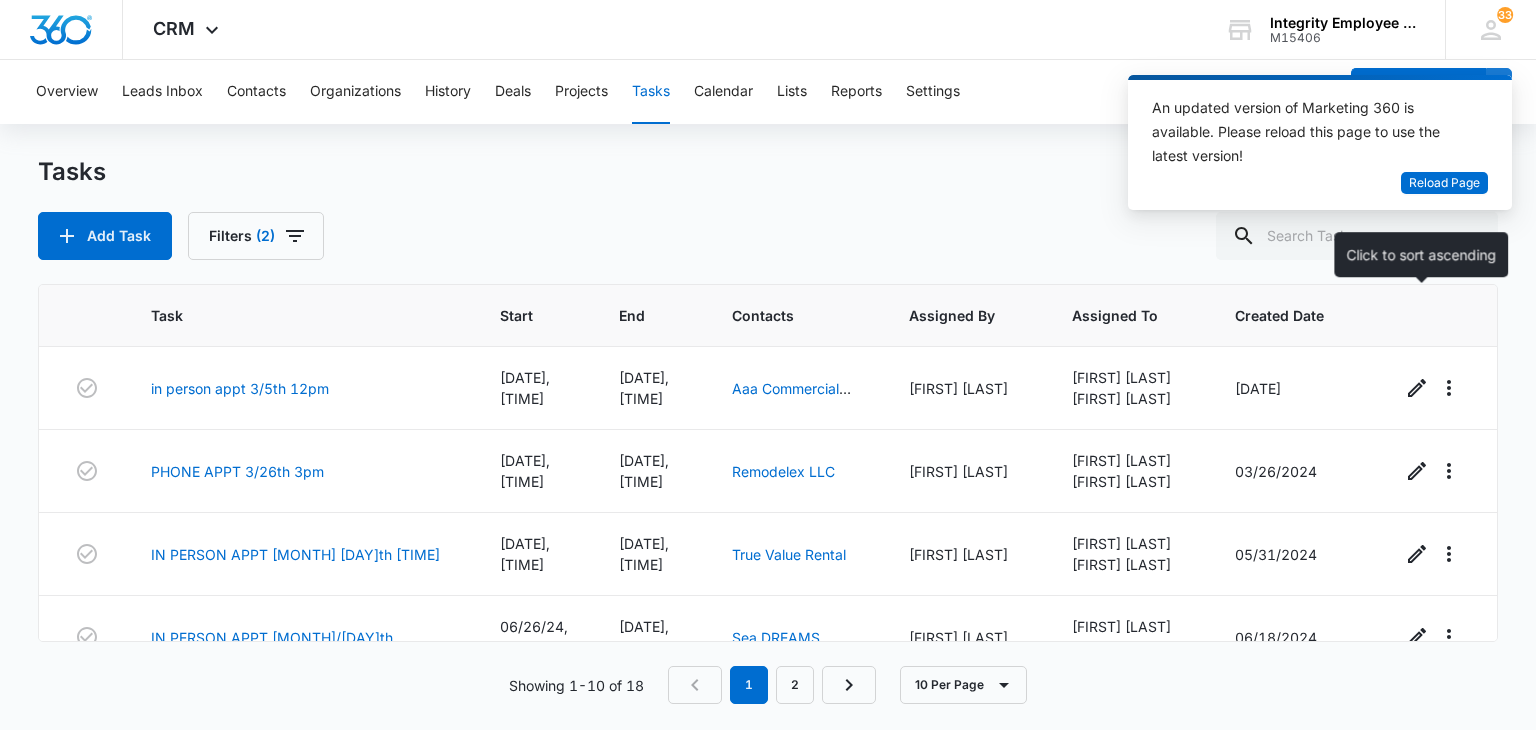 scroll, scrollTop: 0, scrollLeft: 0, axis: both 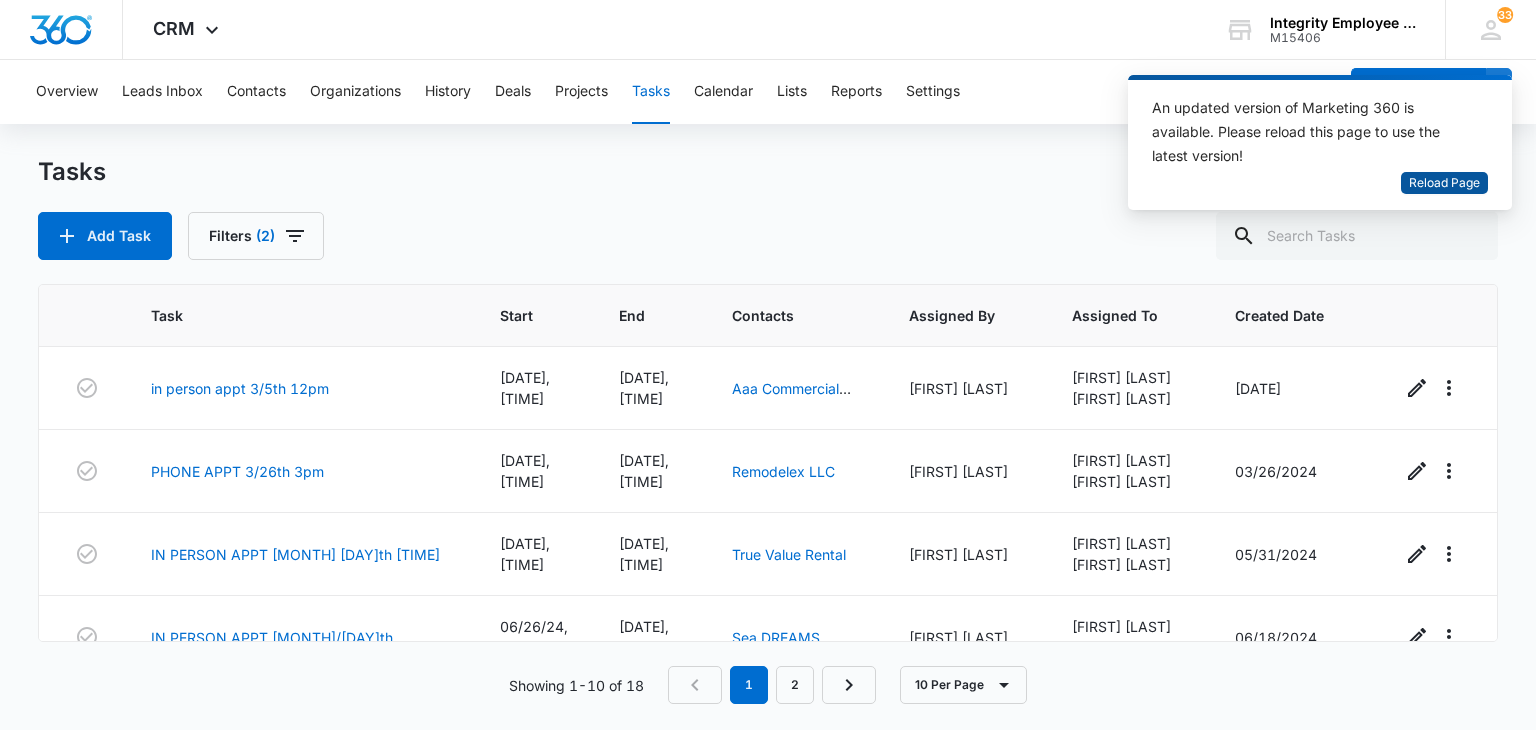 click on "Reload Page" at bounding box center (1444, 183) 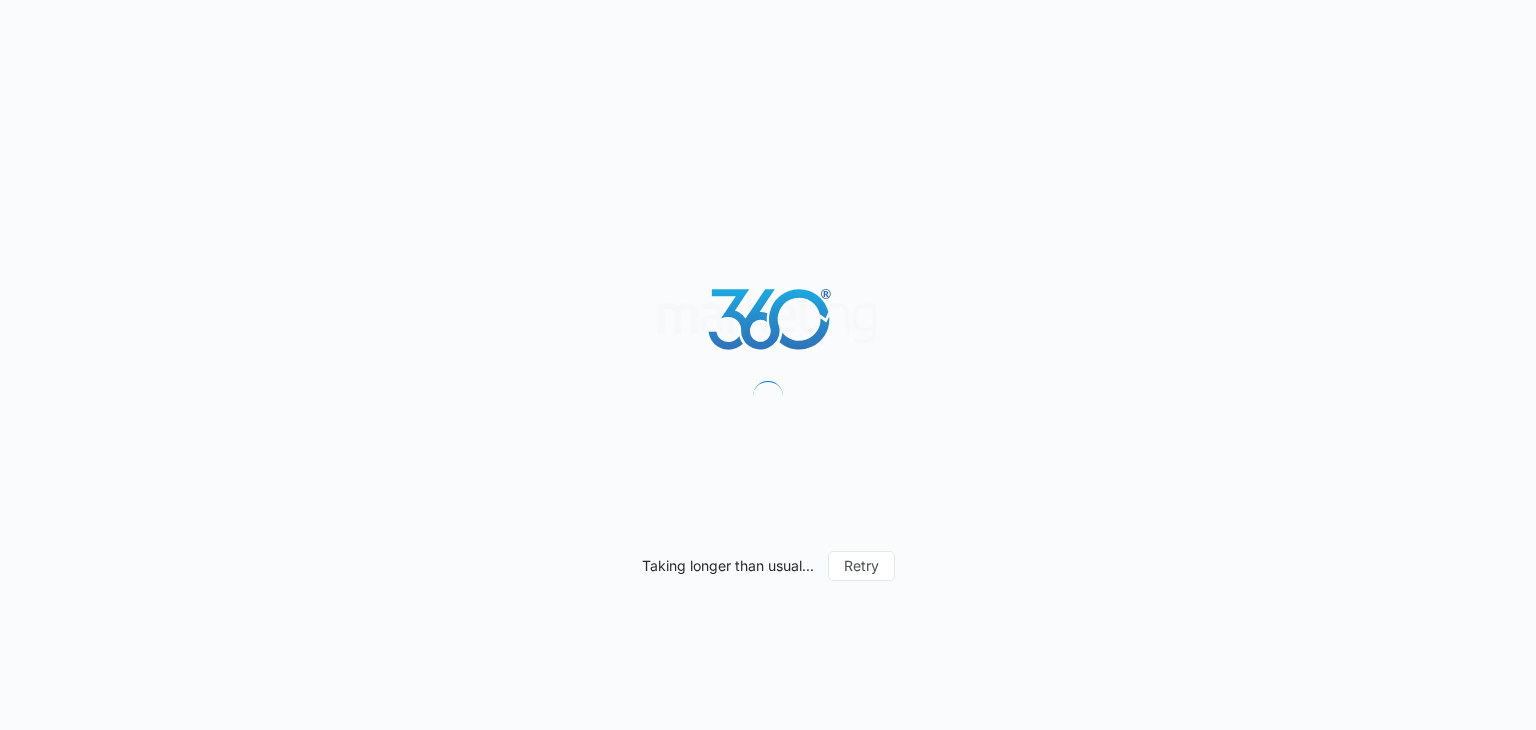 scroll, scrollTop: 0, scrollLeft: 0, axis: both 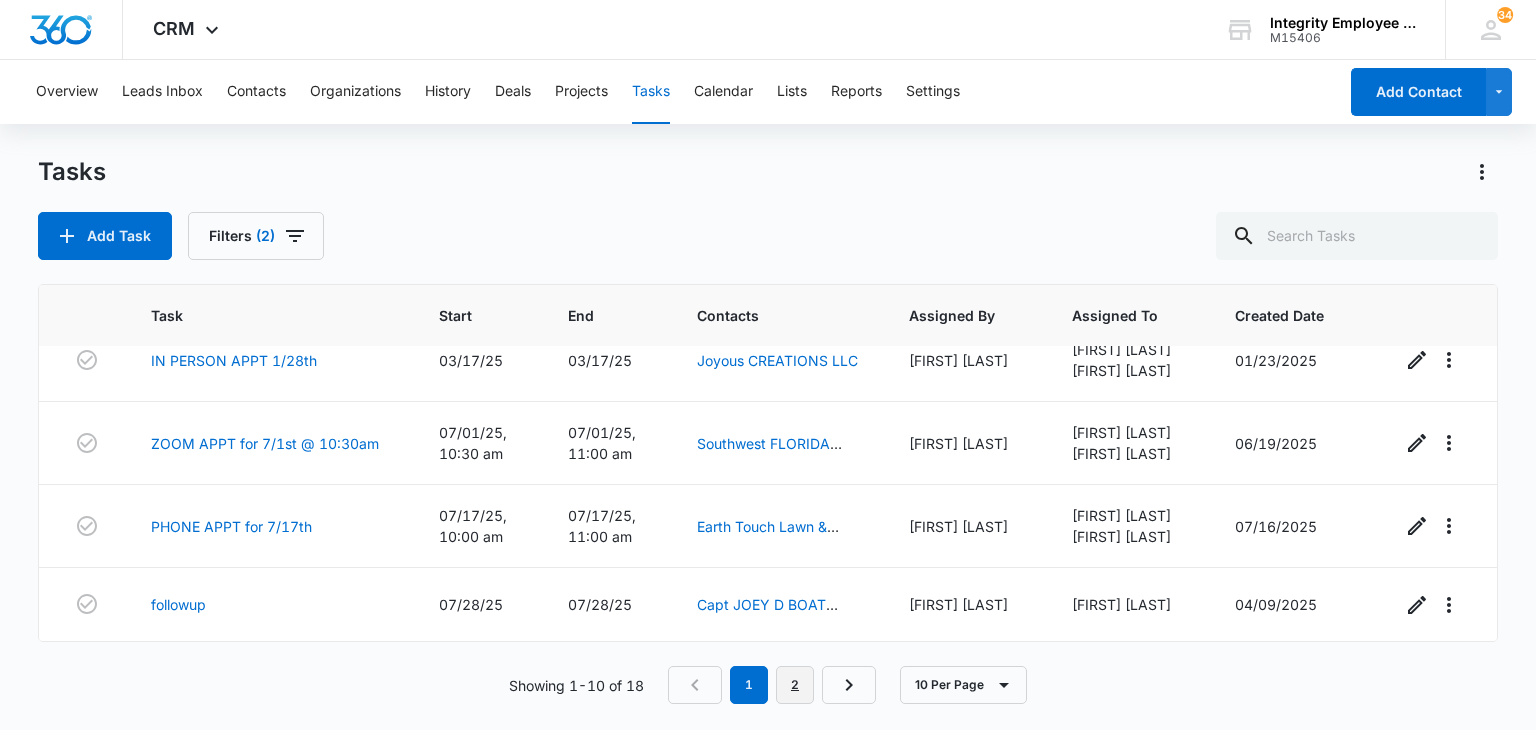 click on "2" at bounding box center [795, 685] 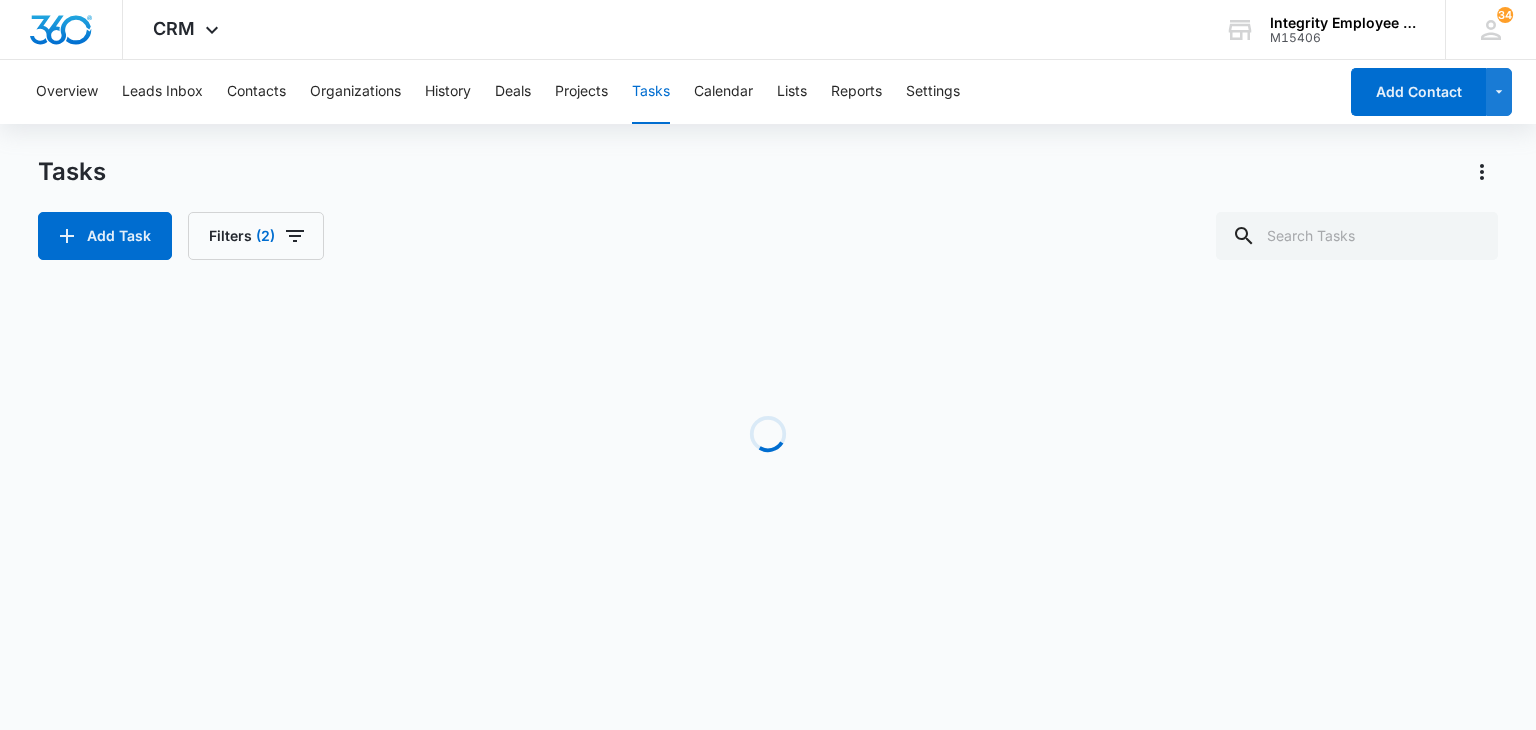 scroll, scrollTop: 401, scrollLeft: 0, axis: vertical 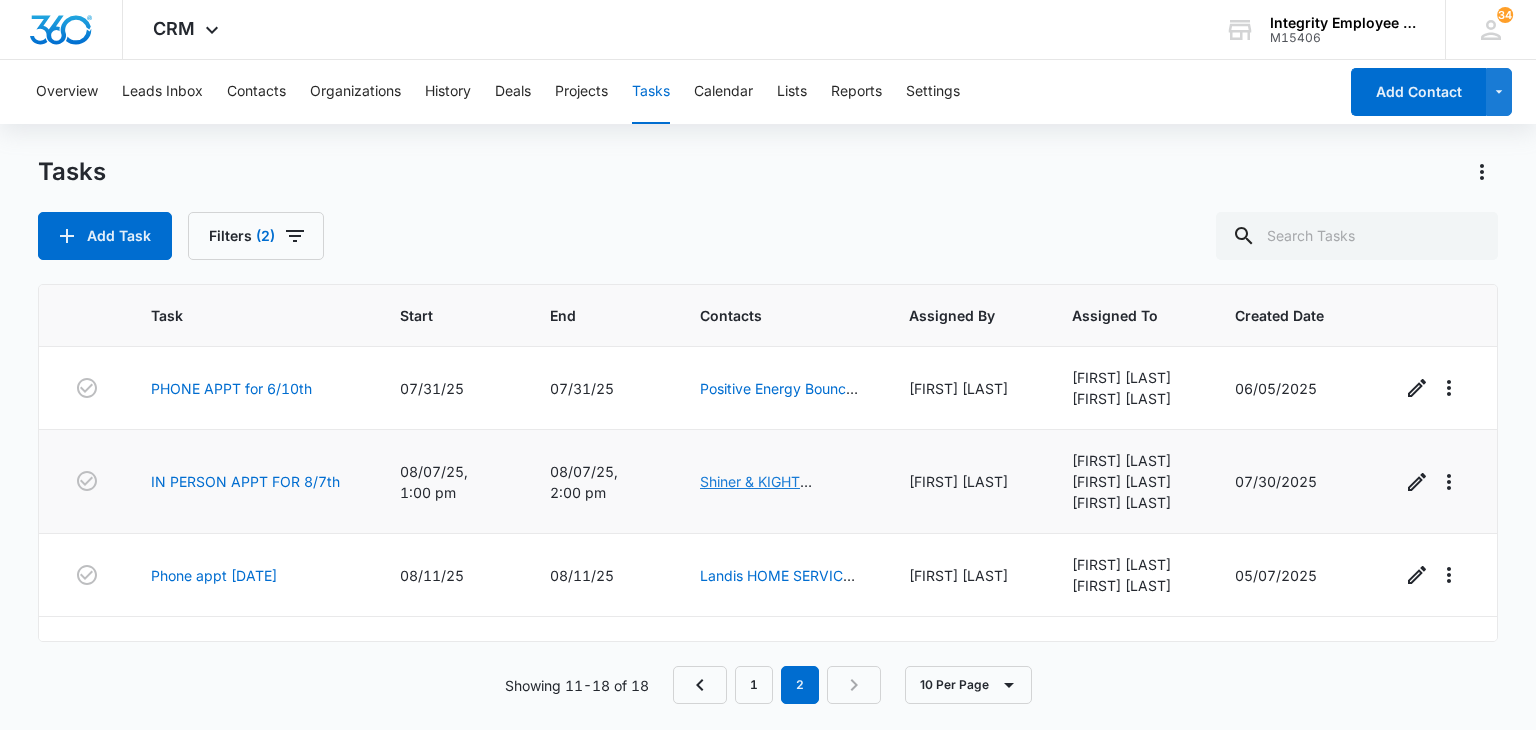 click on "Shiner & KIGHT SERVICES LLC" at bounding box center [756, 492] 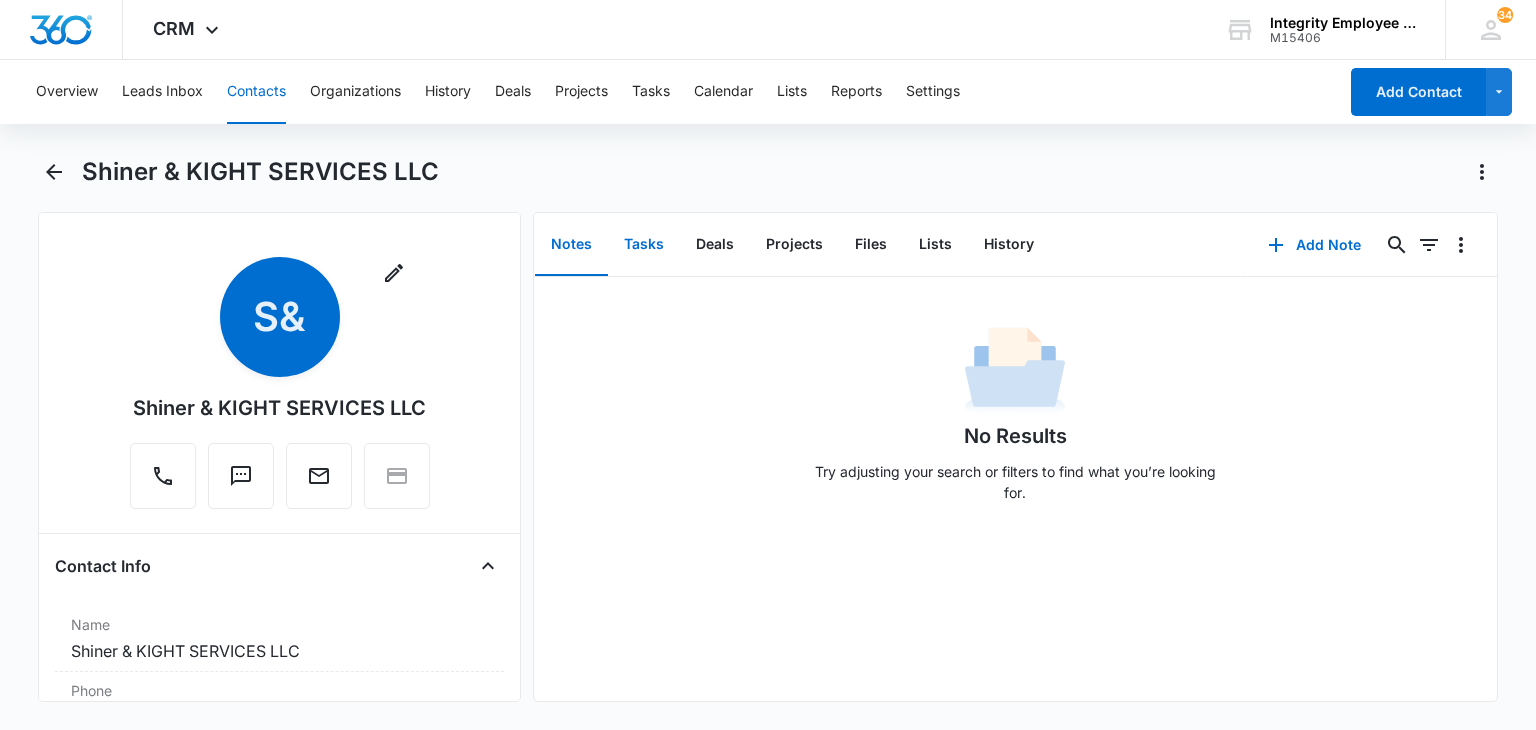 click on "Tasks" at bounding box center (644, 245) 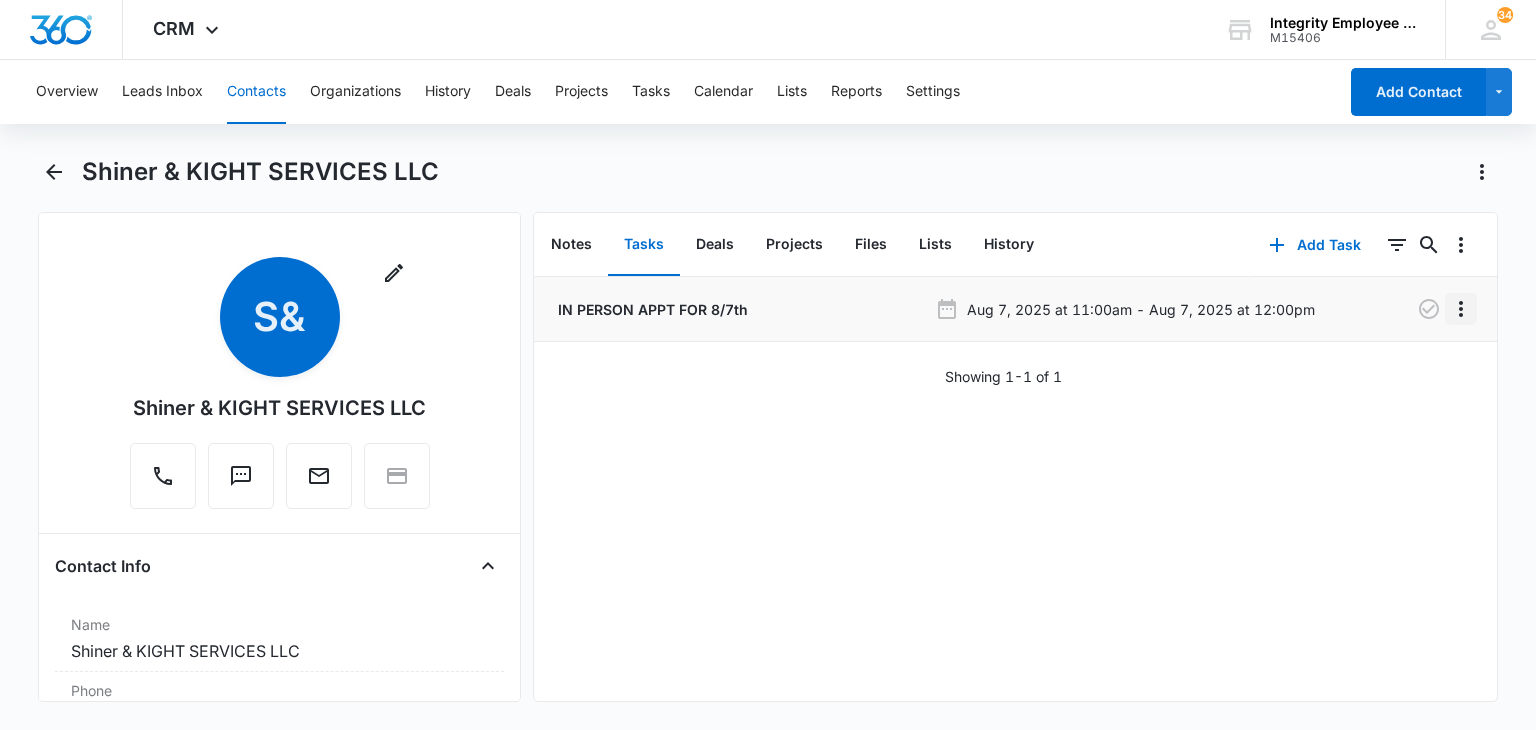 click 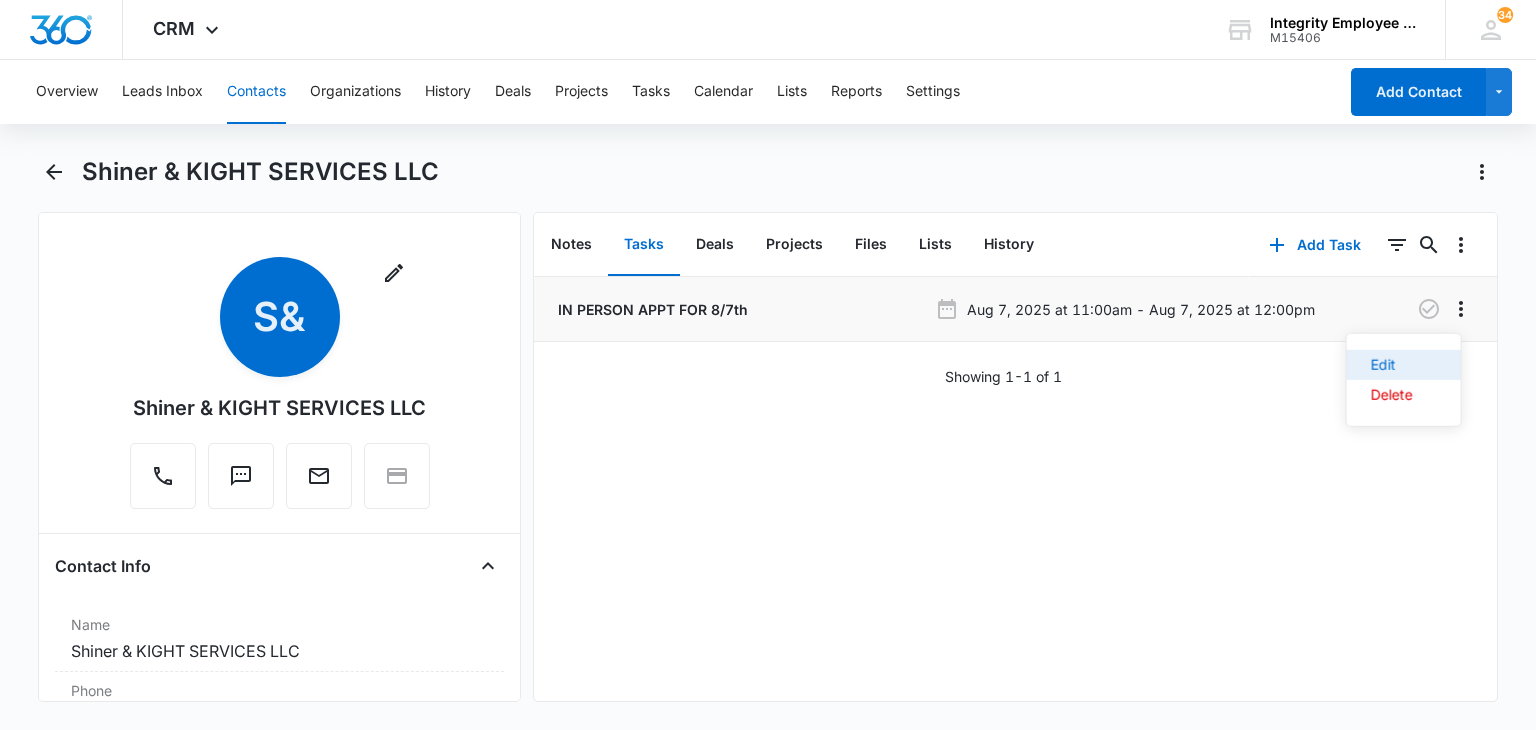 click on "Edit" at bounding box center (1404, 365) 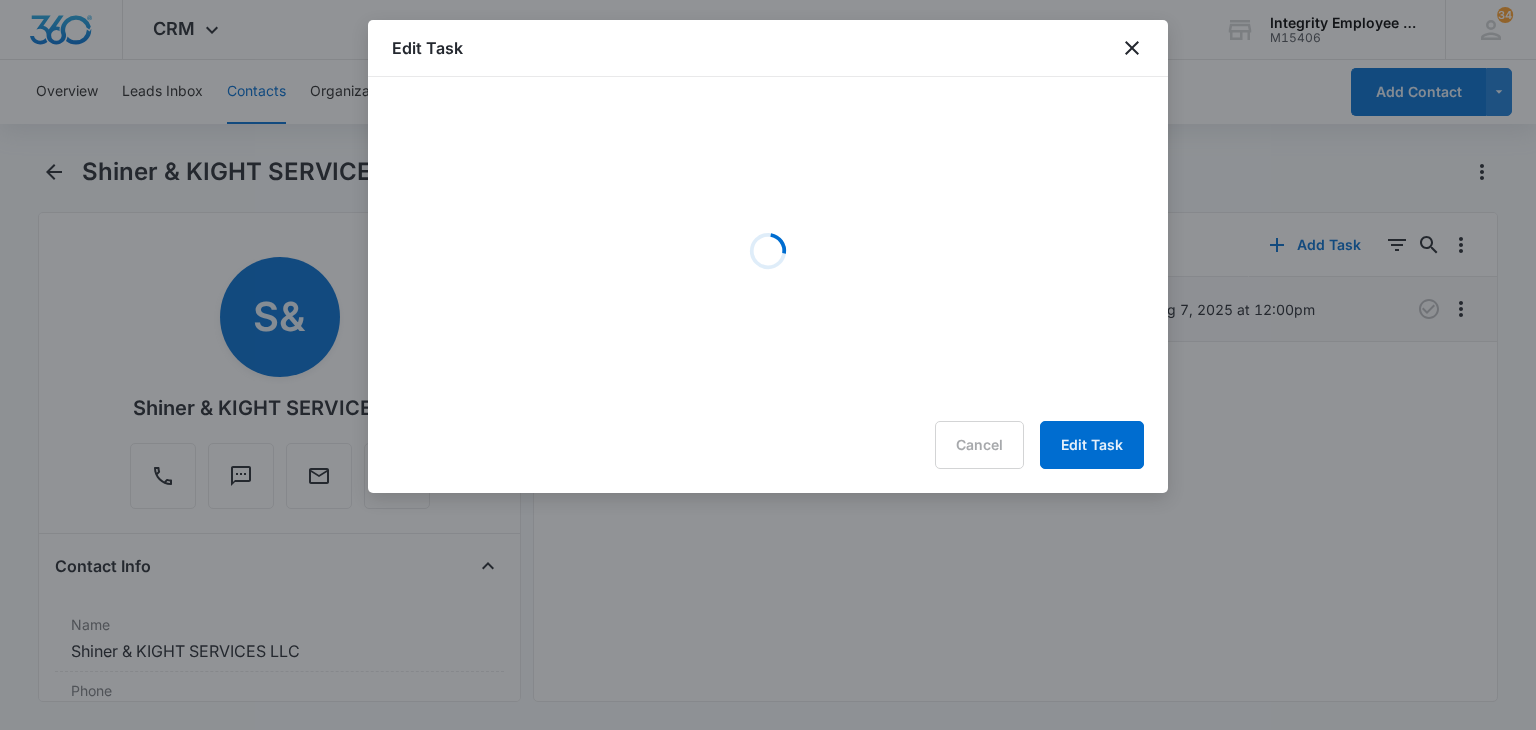 click at bounding box center [768, 365] 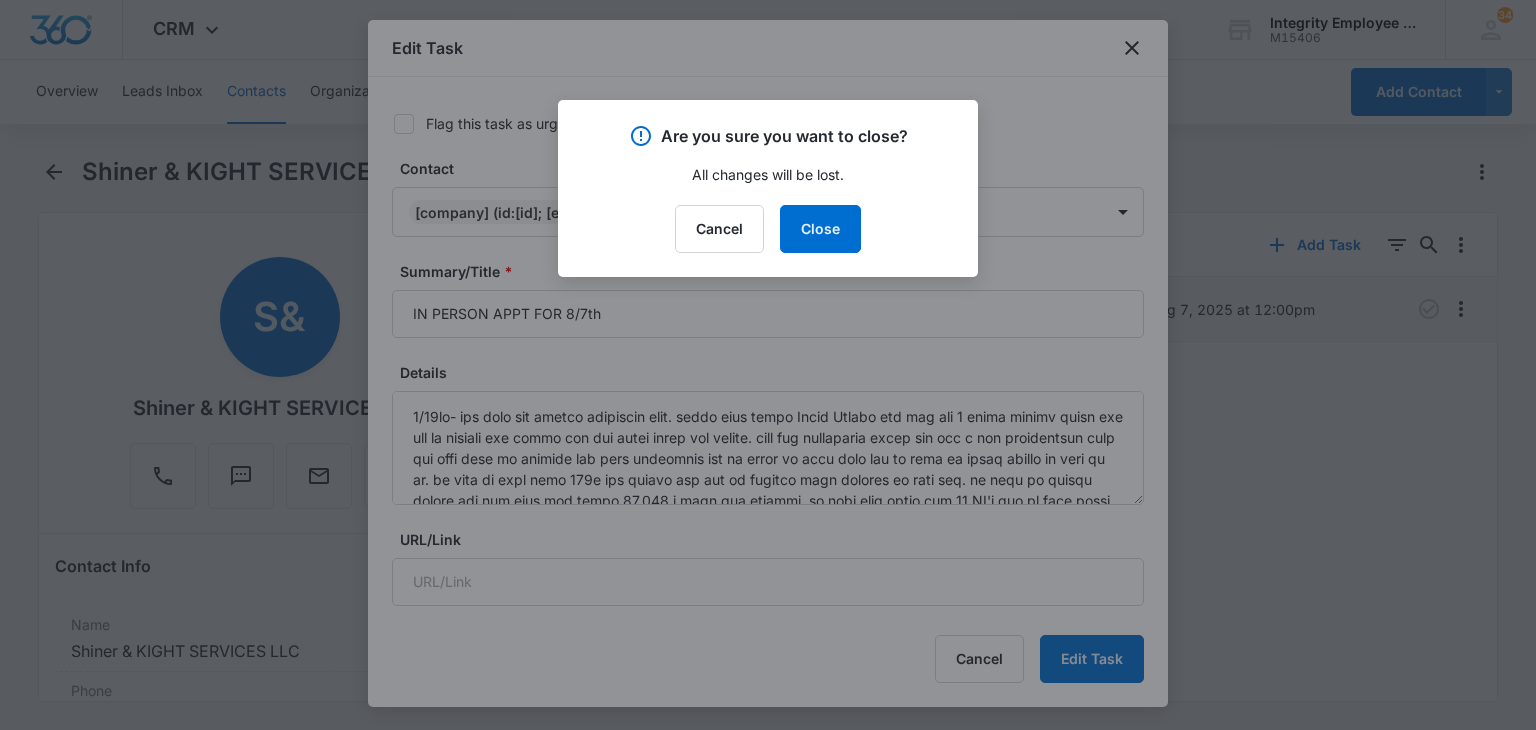 click at bounding box center (768, 365) 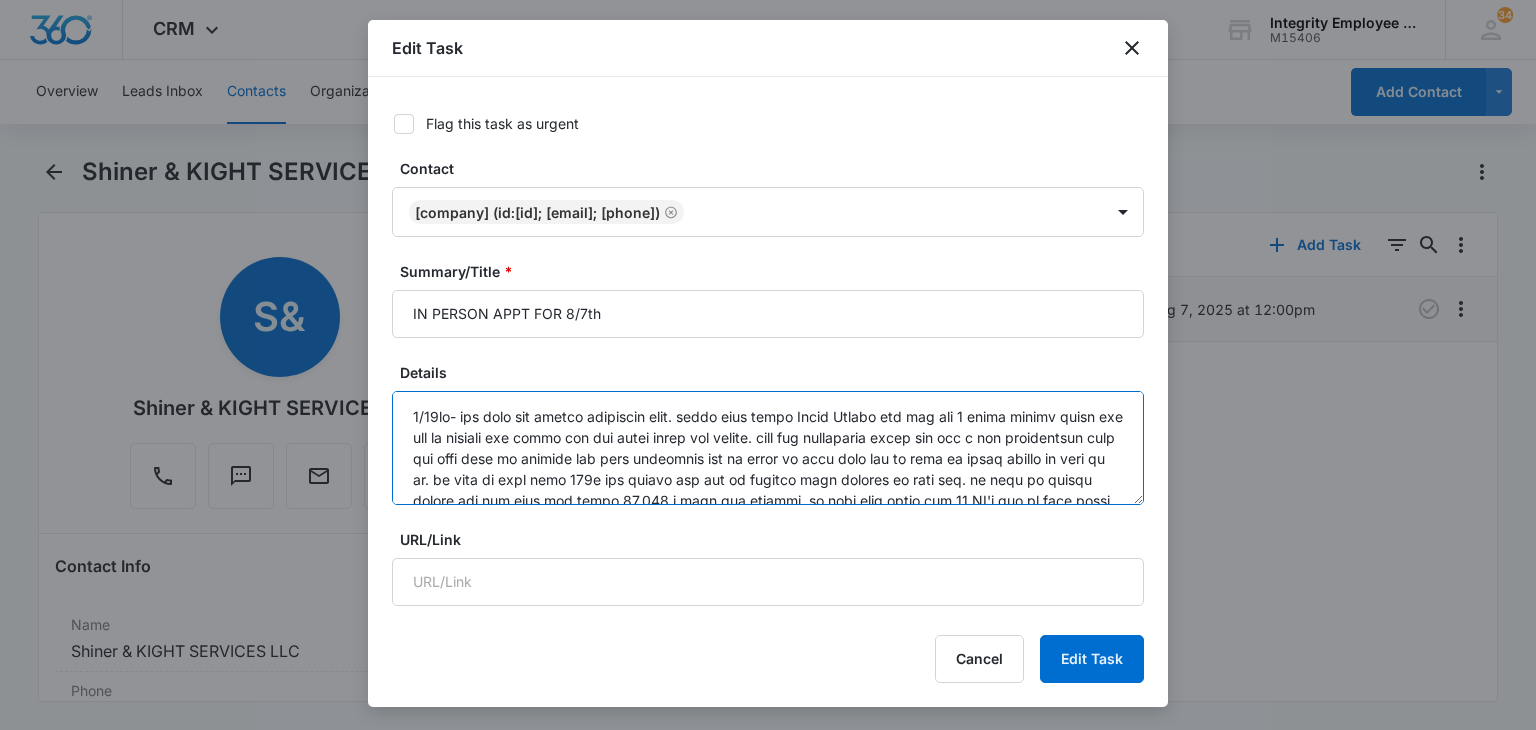 scroll, scrollTop: 252, scrollLeft: 0, axis: vertical 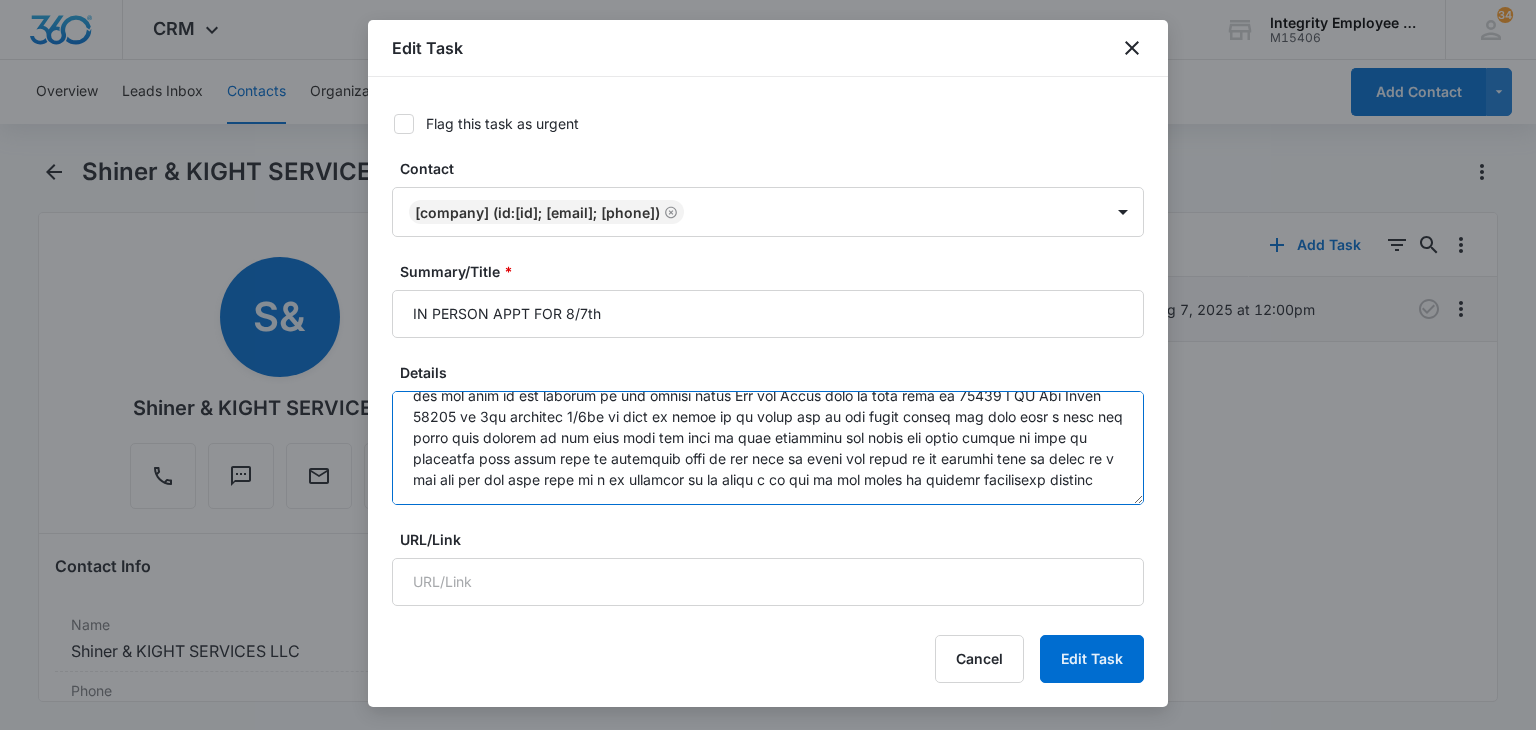 click on "Details" at bounding box center [768, 448] 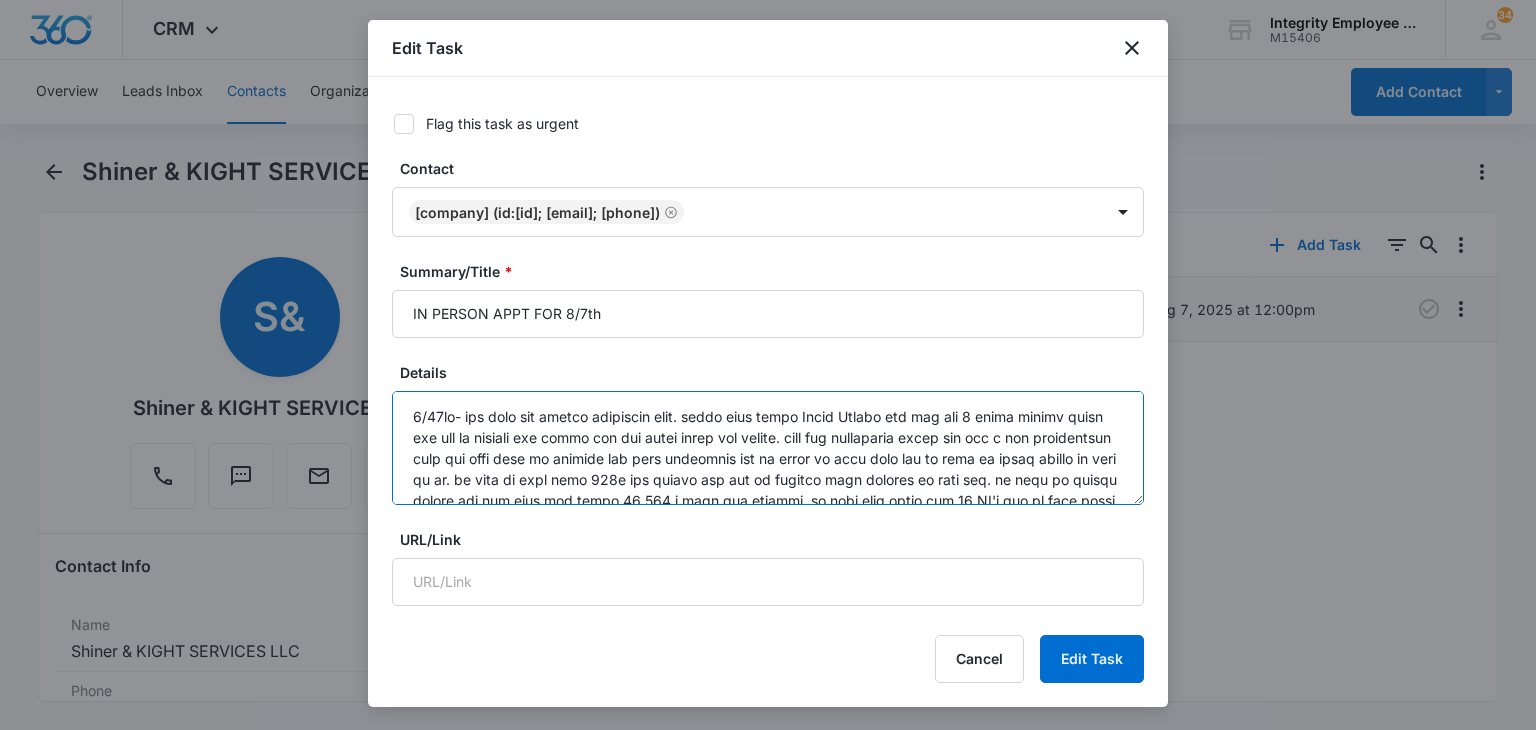 scroll, scrollTop: 272, scrollLeft: 0, axis: vertical 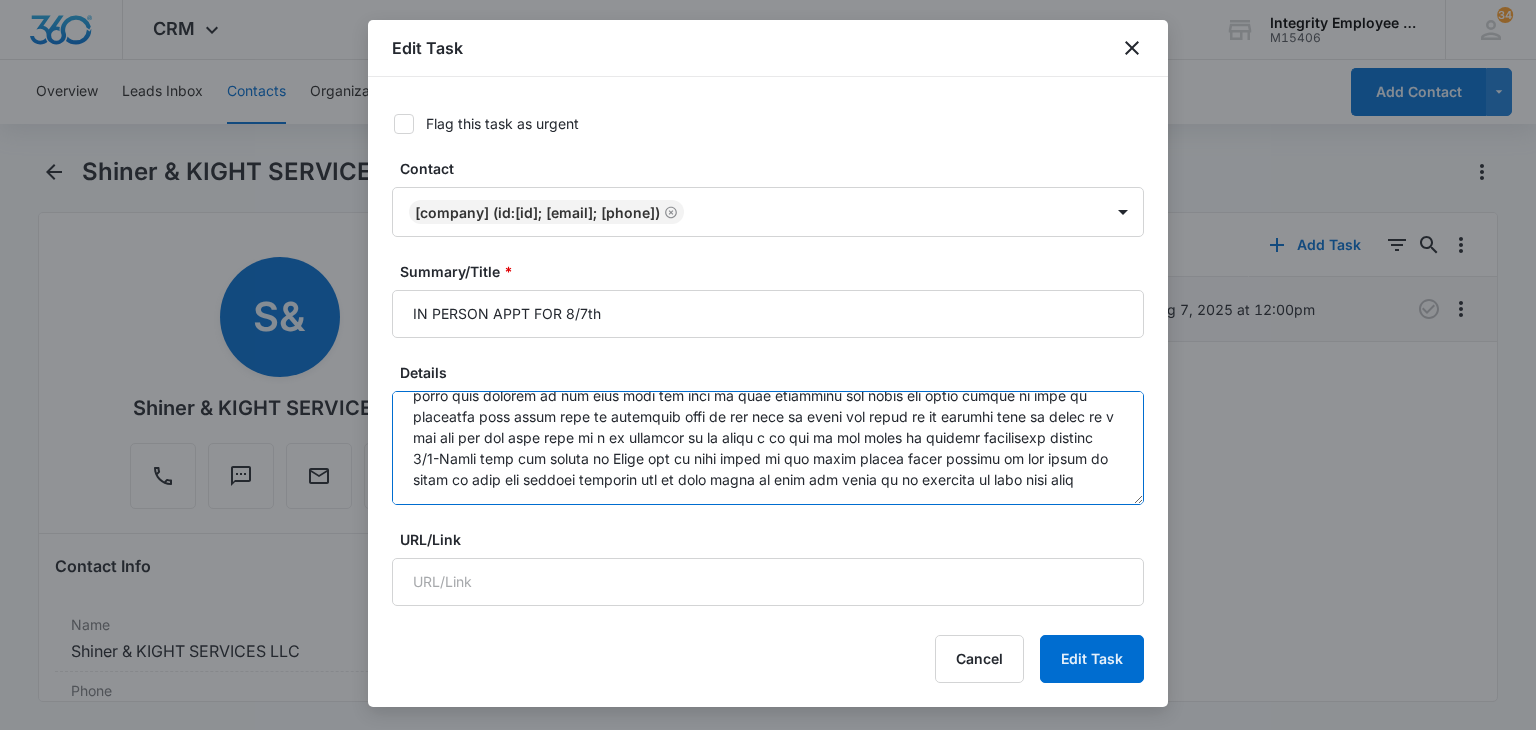 type on "7/29th- got this off marion september list. spoke with owner [FIRST] [LAST] its him and 3 other owners which are all on payroll but [FIRST] and one other owner are exempt. they use quickbooks right now and i was transparent with the fact that we usually are more expensive but we offer so much more and he said he still wanted to look at it. he said he does have 401k and health ins now so wouldnt mind looking at that too. he said no claims weekly pay and that its about 70,000 a week for payroll. he said that there are 36 EE's and at some point it will get to be at almost 50. he said that about 27 EE's are out in the field which they do hvac and plumbing for hospitals i think they said the rest are the 4 owners and other EE's that are doing clerical when i tried to get breakdown of wages he just said 60 percent of the 70,000 is the out of the field workers the 27 EE's and then 40 percent of that number is for rest of the EE's which would include the 4 owners but 2 of them are exempt. it shows on the list they are..." 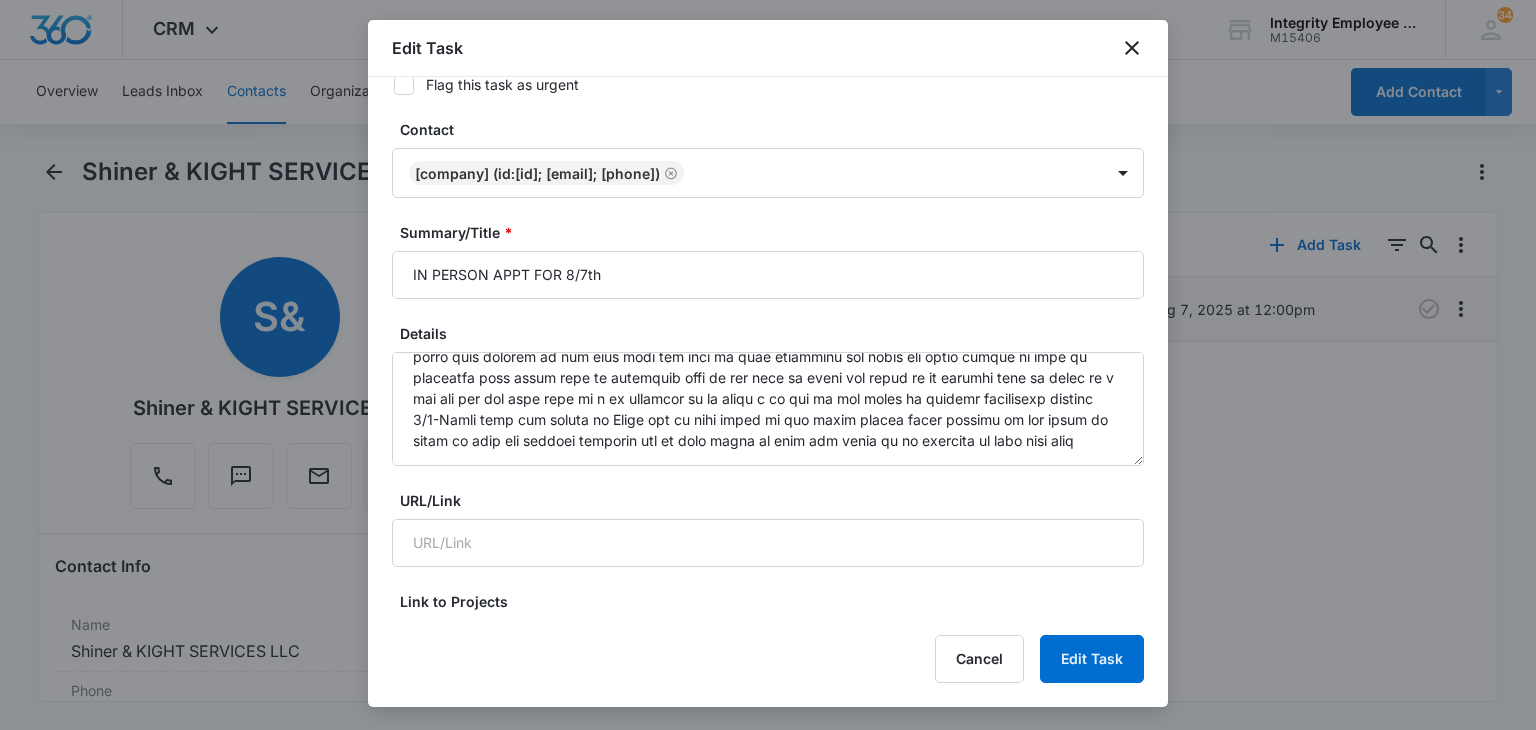 scroll, scrollTop: 17, scrollLeft: 0, axis: vertical 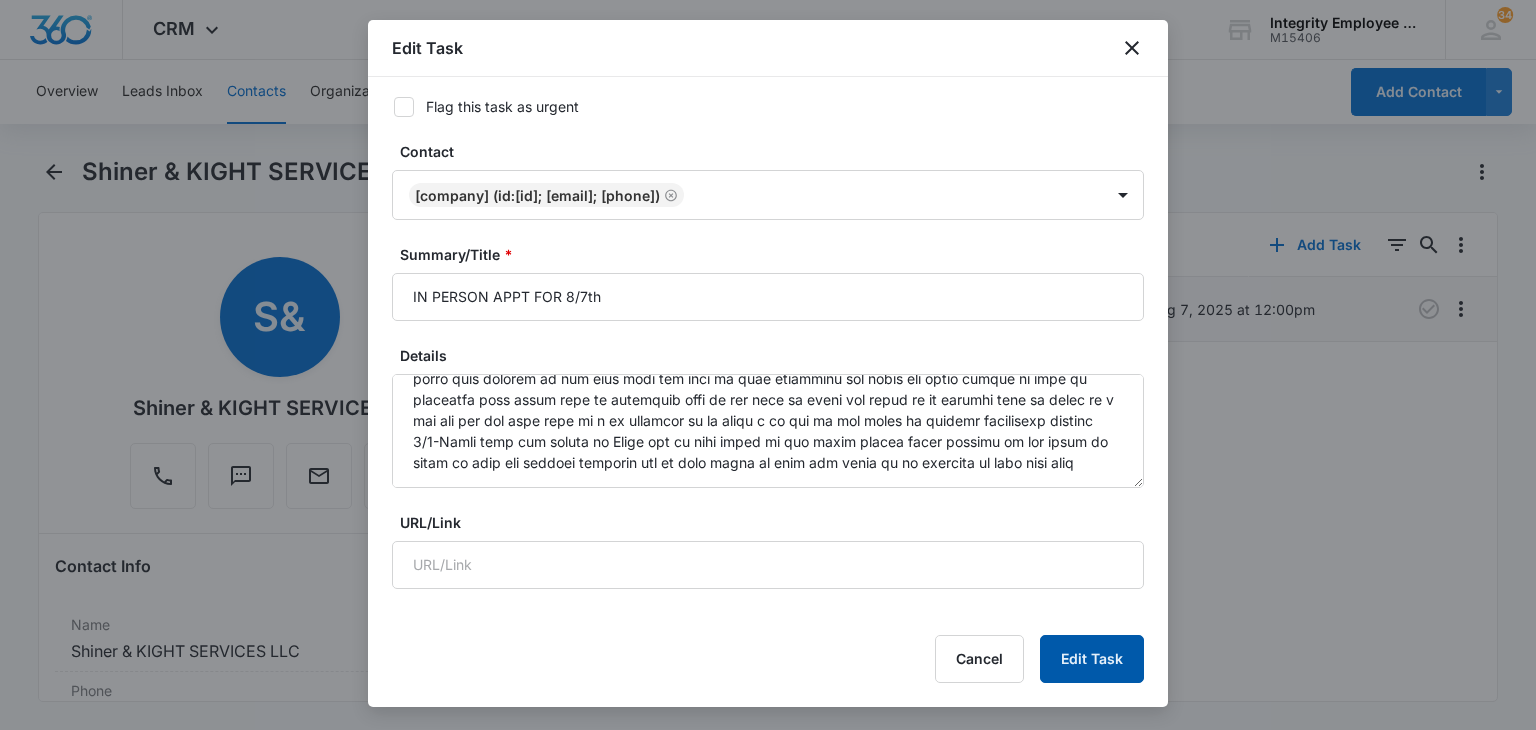 click on "Edit Task" at bounding box center (1092, 659) 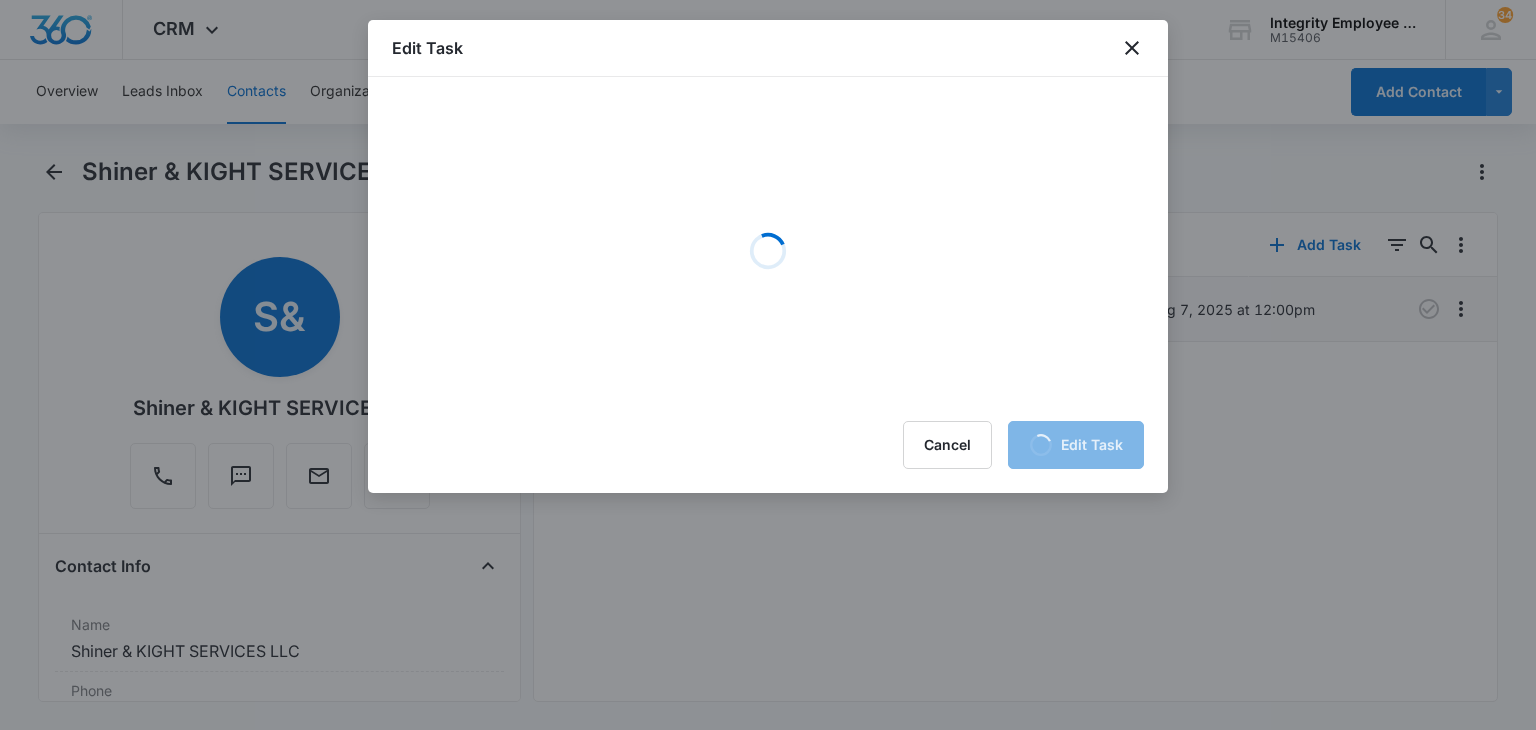 scroll, scrollTop: 0, scrollLeft: 0, axis: both 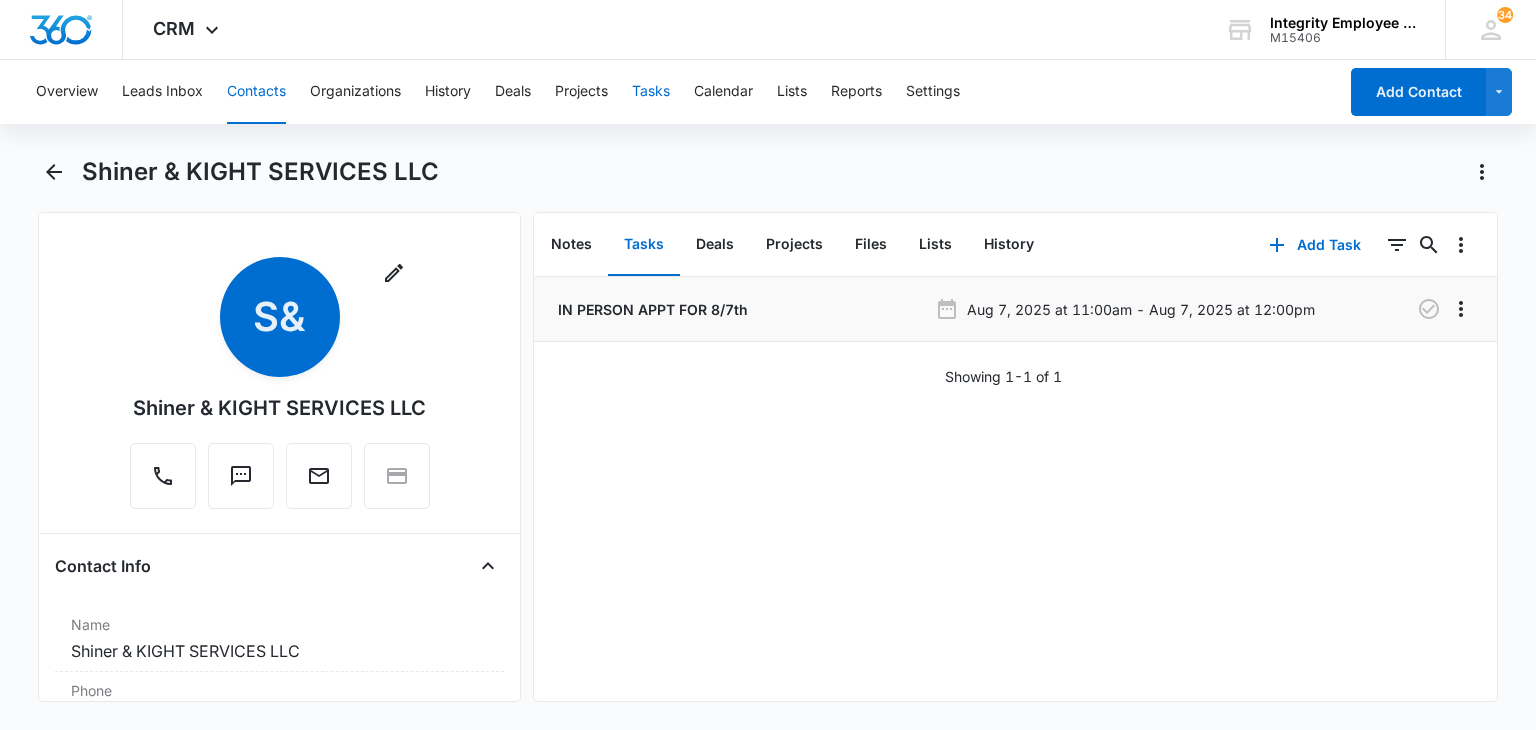 click on "Tasks" at bounding box center (651, 92) 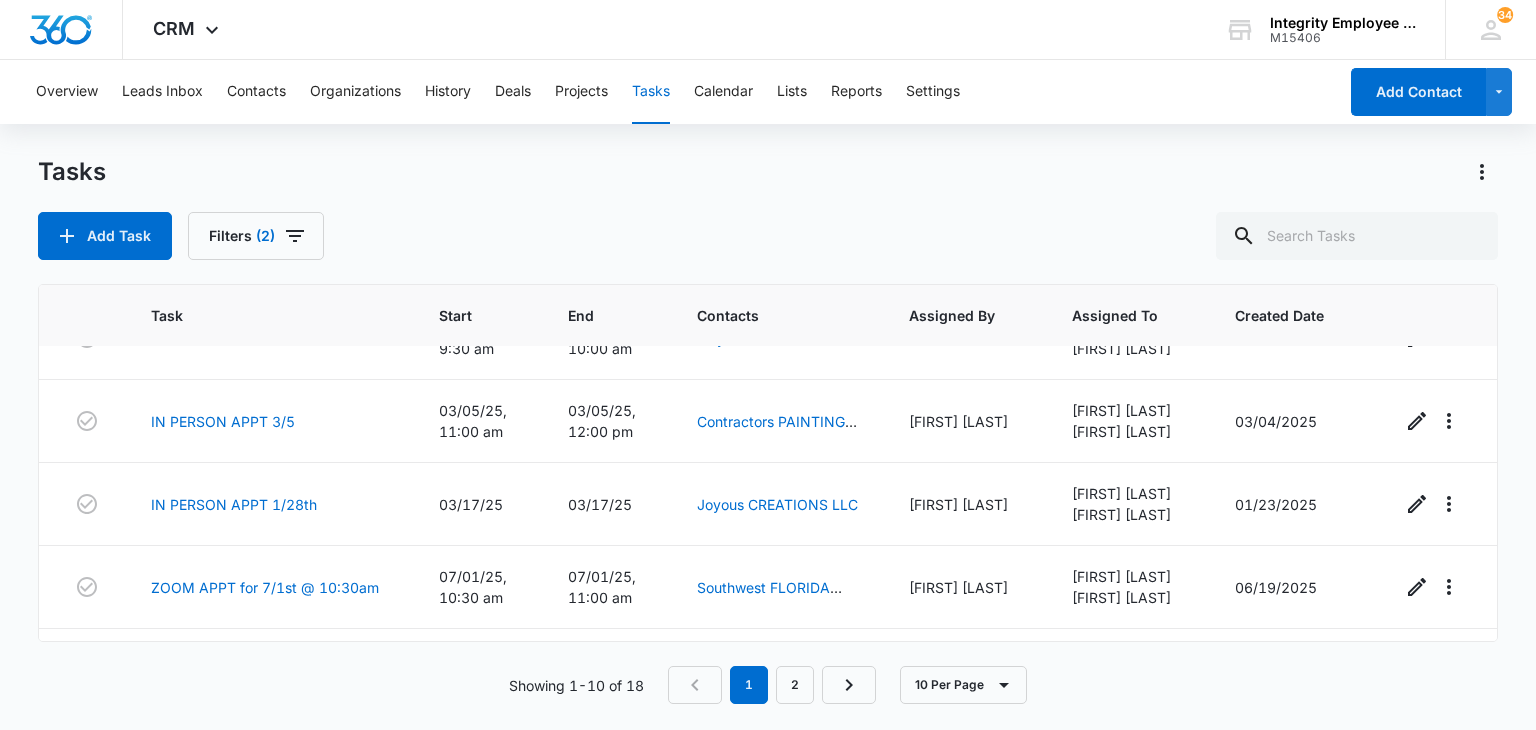 scroll, scrollTop: 545, scrollLeft: 0, axis: vertical 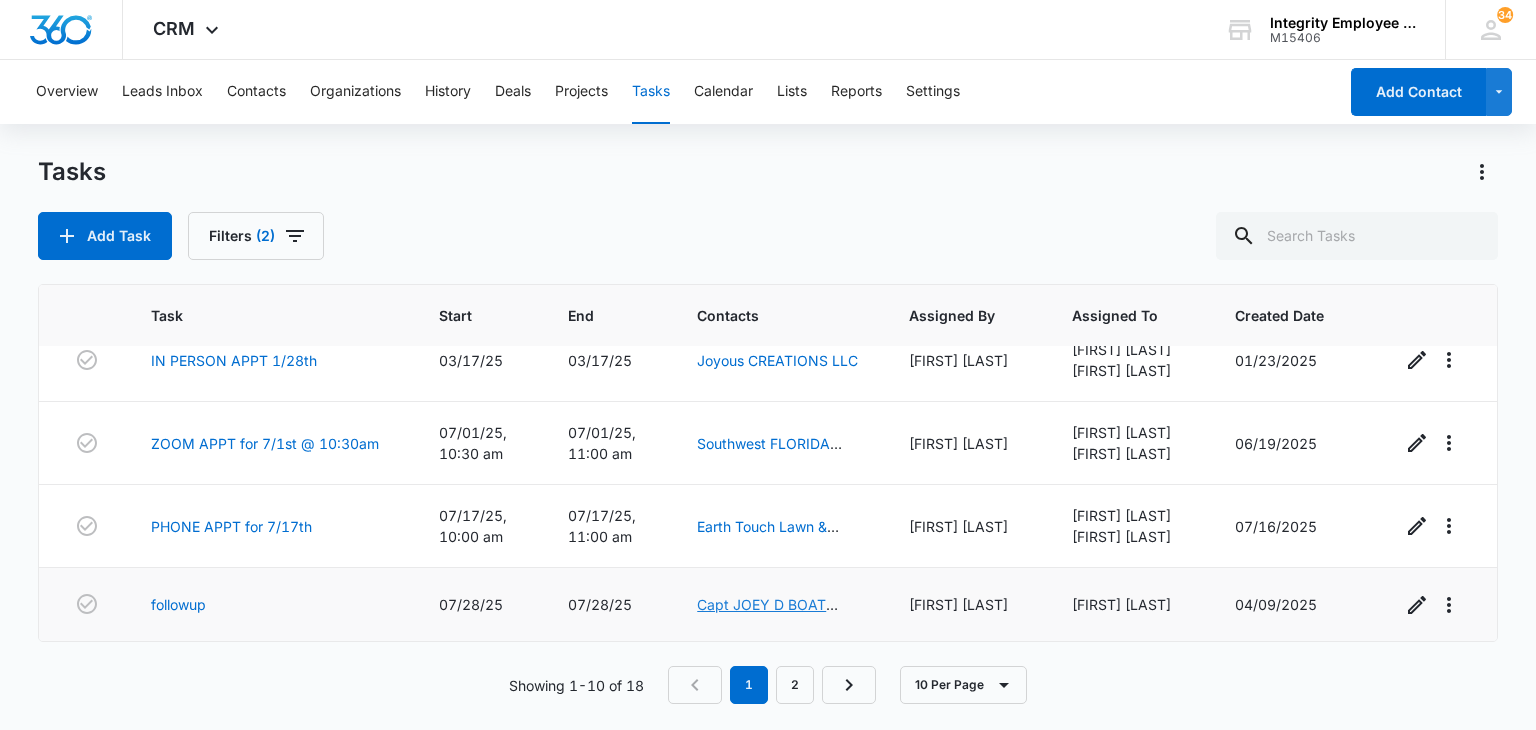 click on "Capt JOEY D BOAT RENTALS LLC" at bounding box center (767, 615) 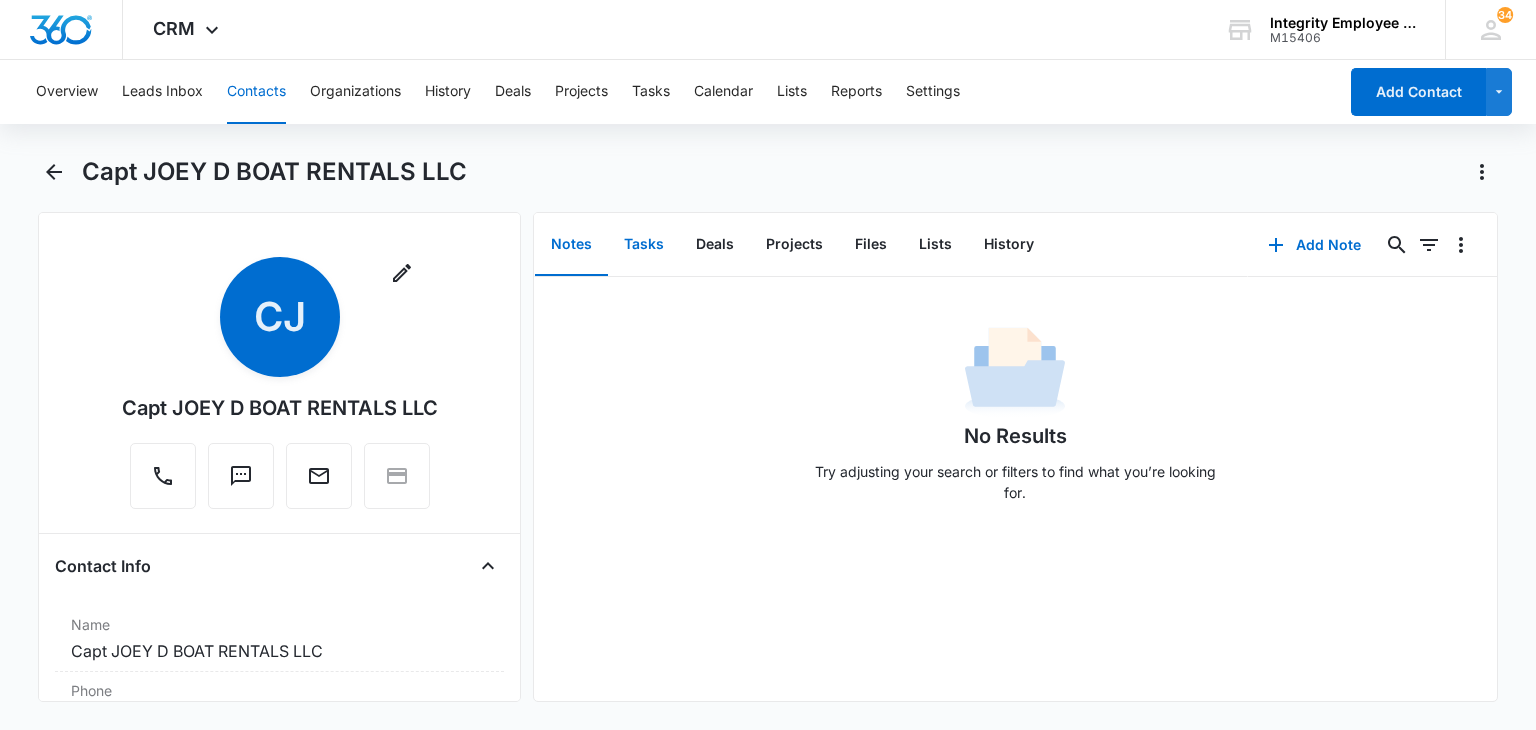 click on "Tasks" at bounding box center (644, 245) 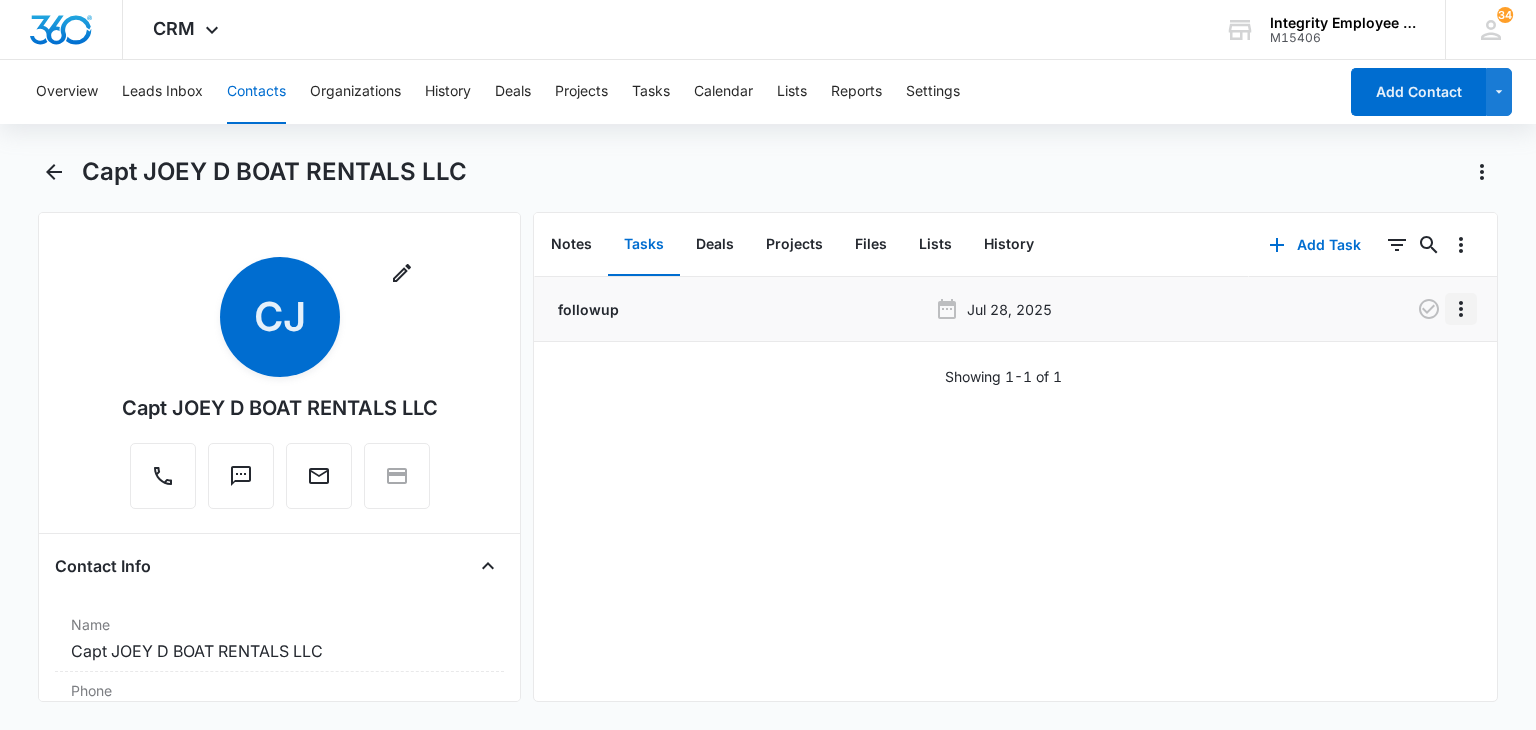 click at bounding box center [1461, 309] 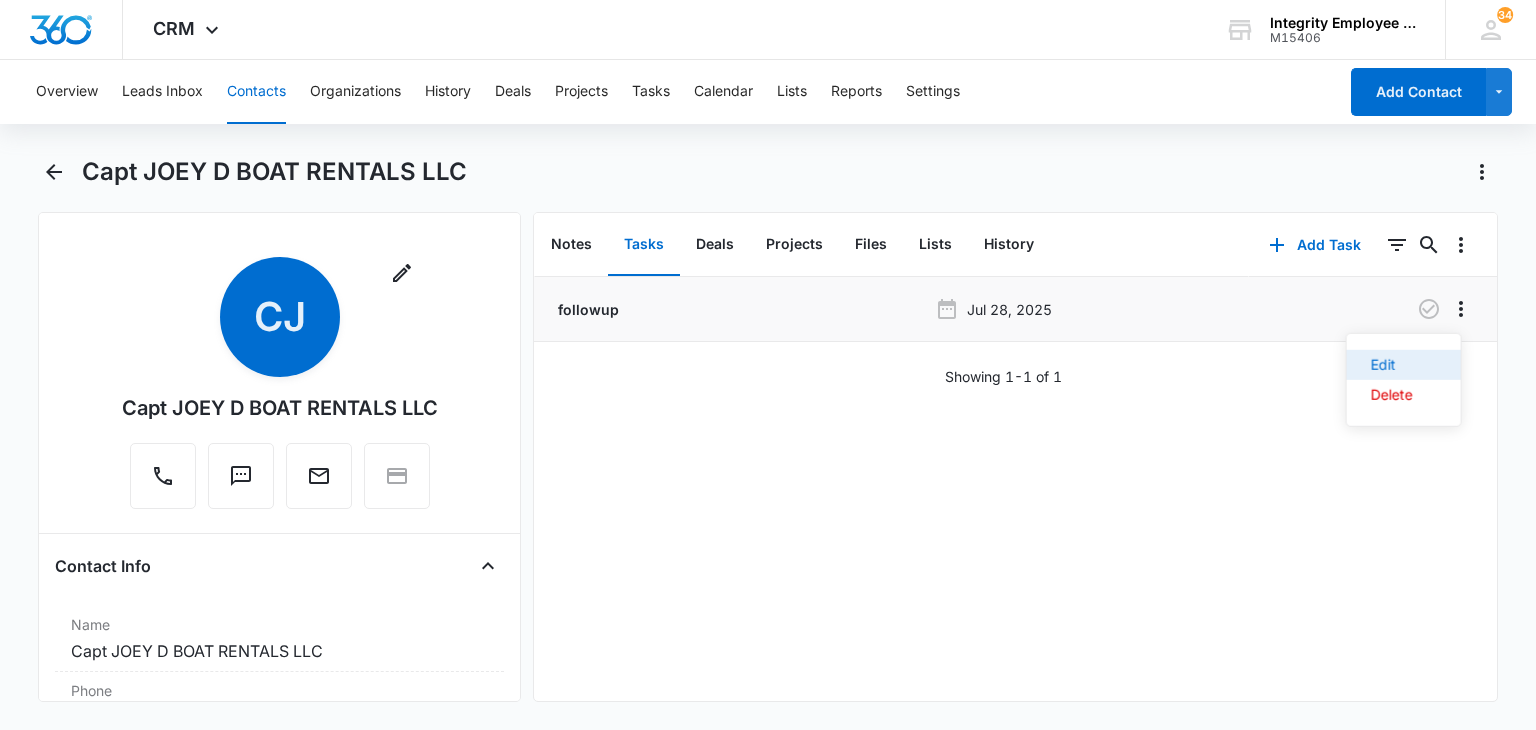 click on "Edit" at bounding box center [1404, 365] 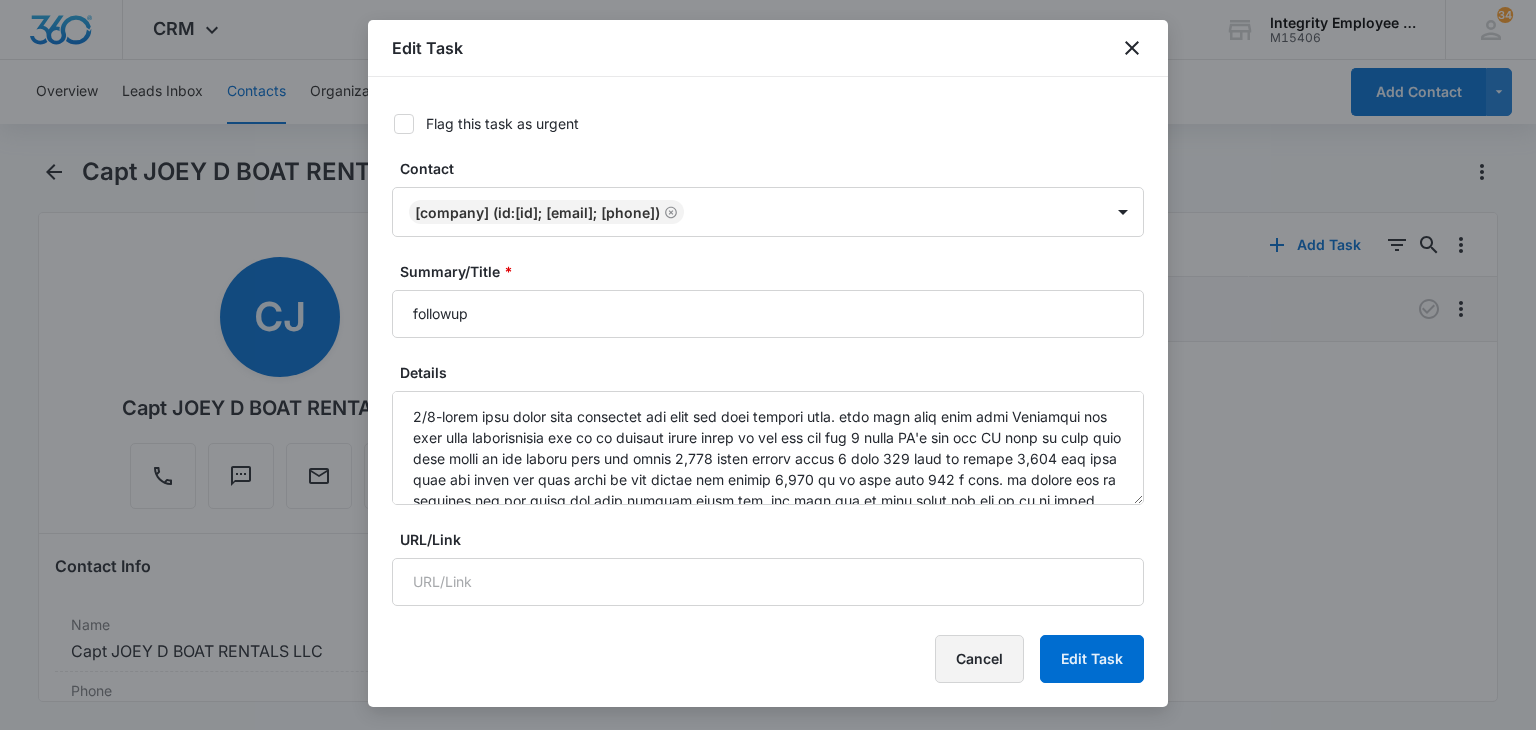 click on "Cancel" at bounding box center [979, 659] 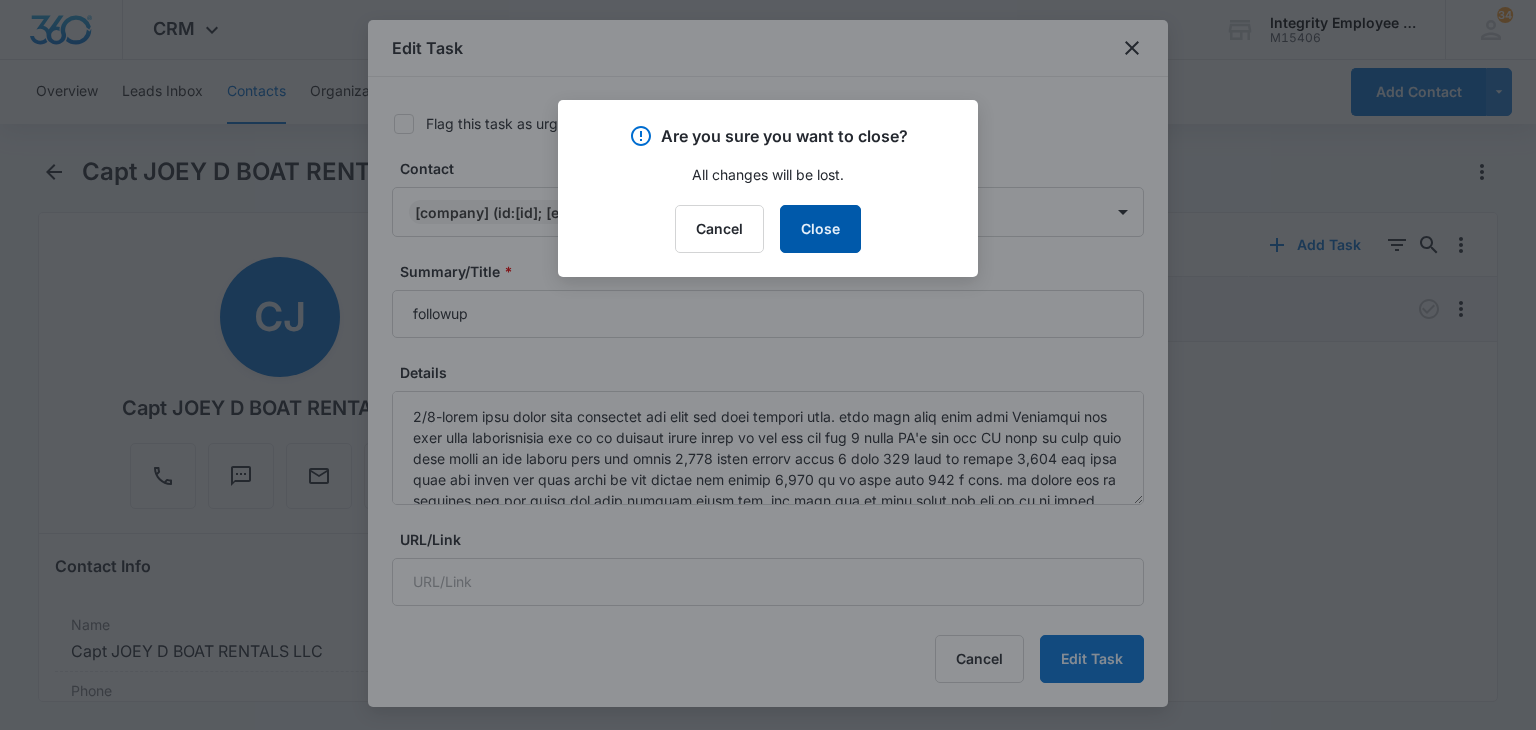 click on "Close" at bounding box center [820, 229] 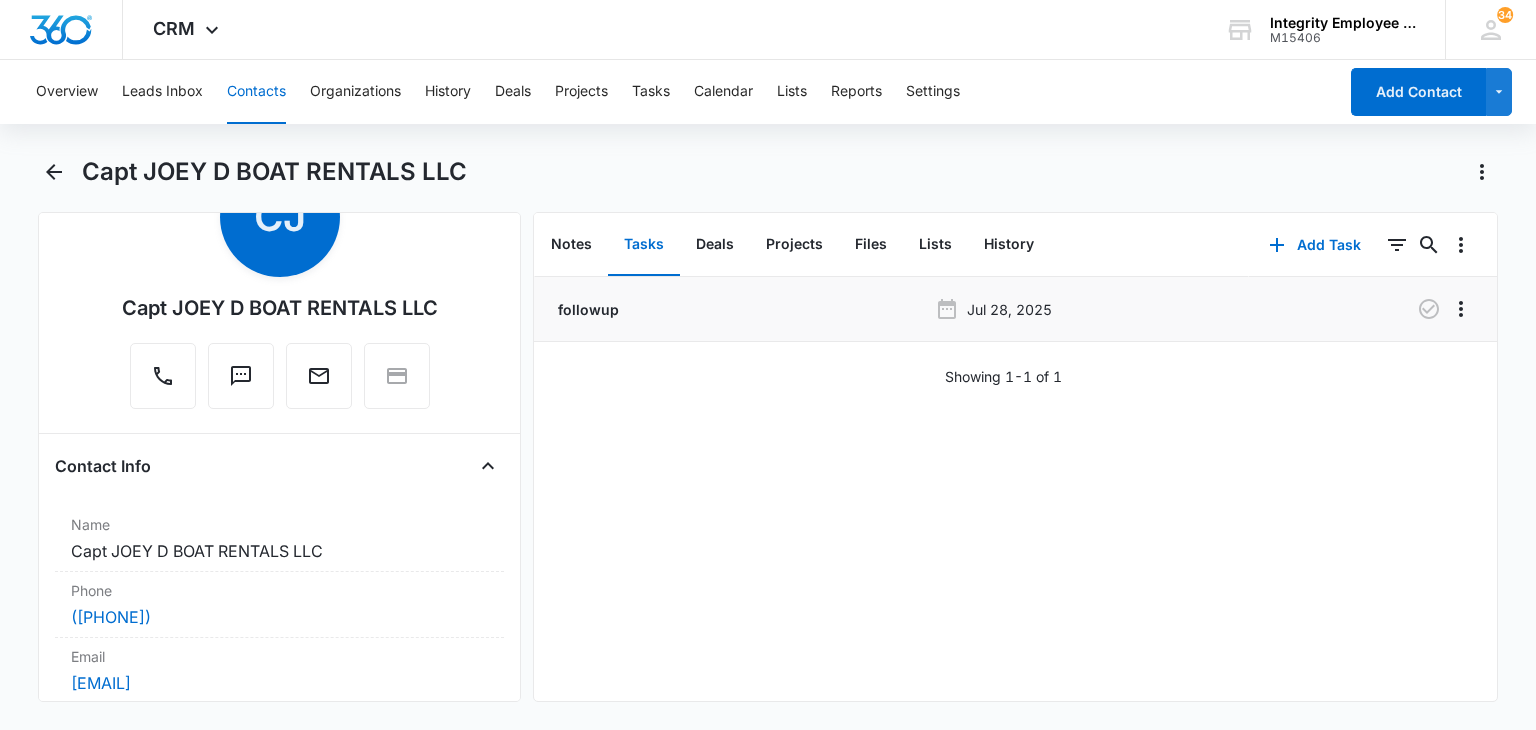 scroll, scrollTop: 128, scrollLeft: 0, axis: vertical 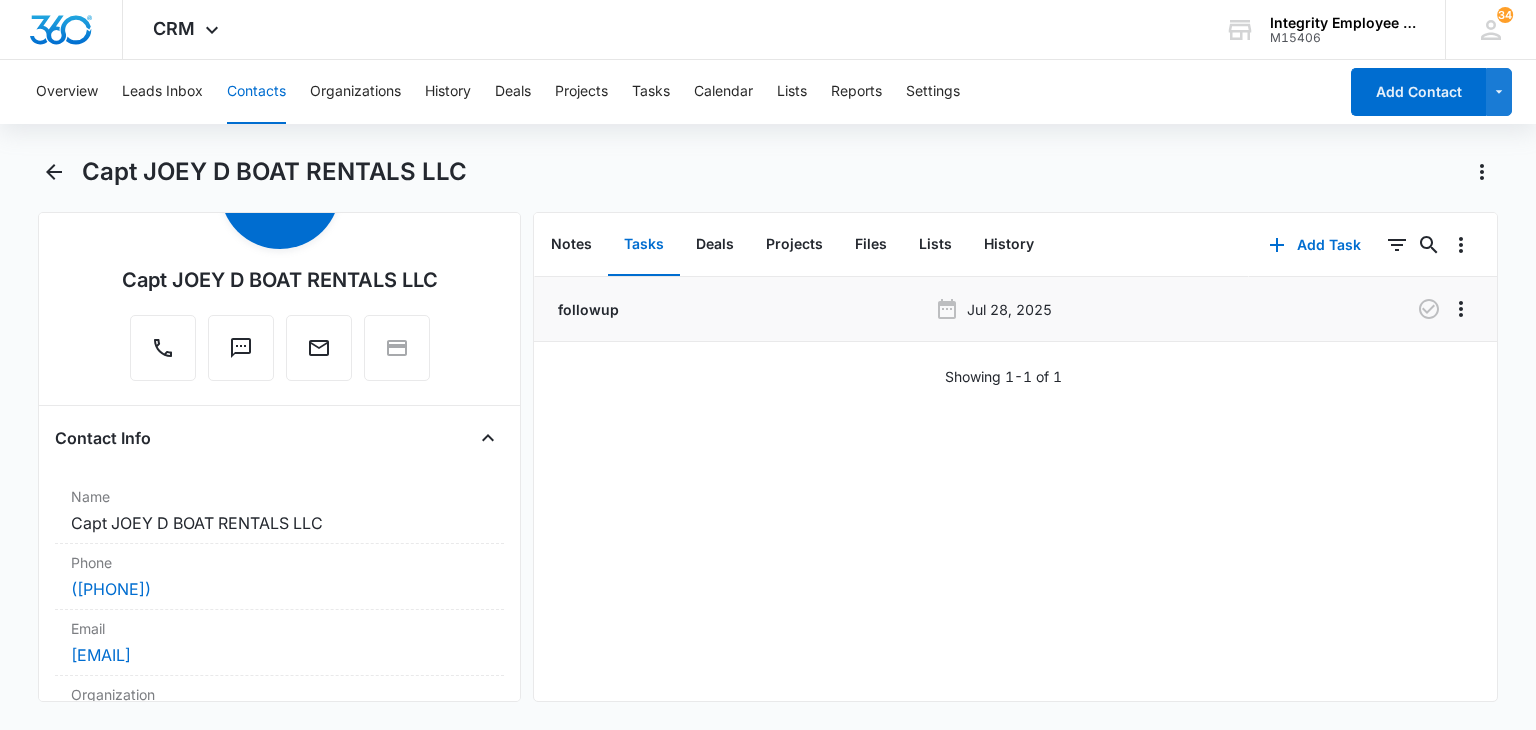 click on "followup [DATE]" at bounding box center (1015, 309) 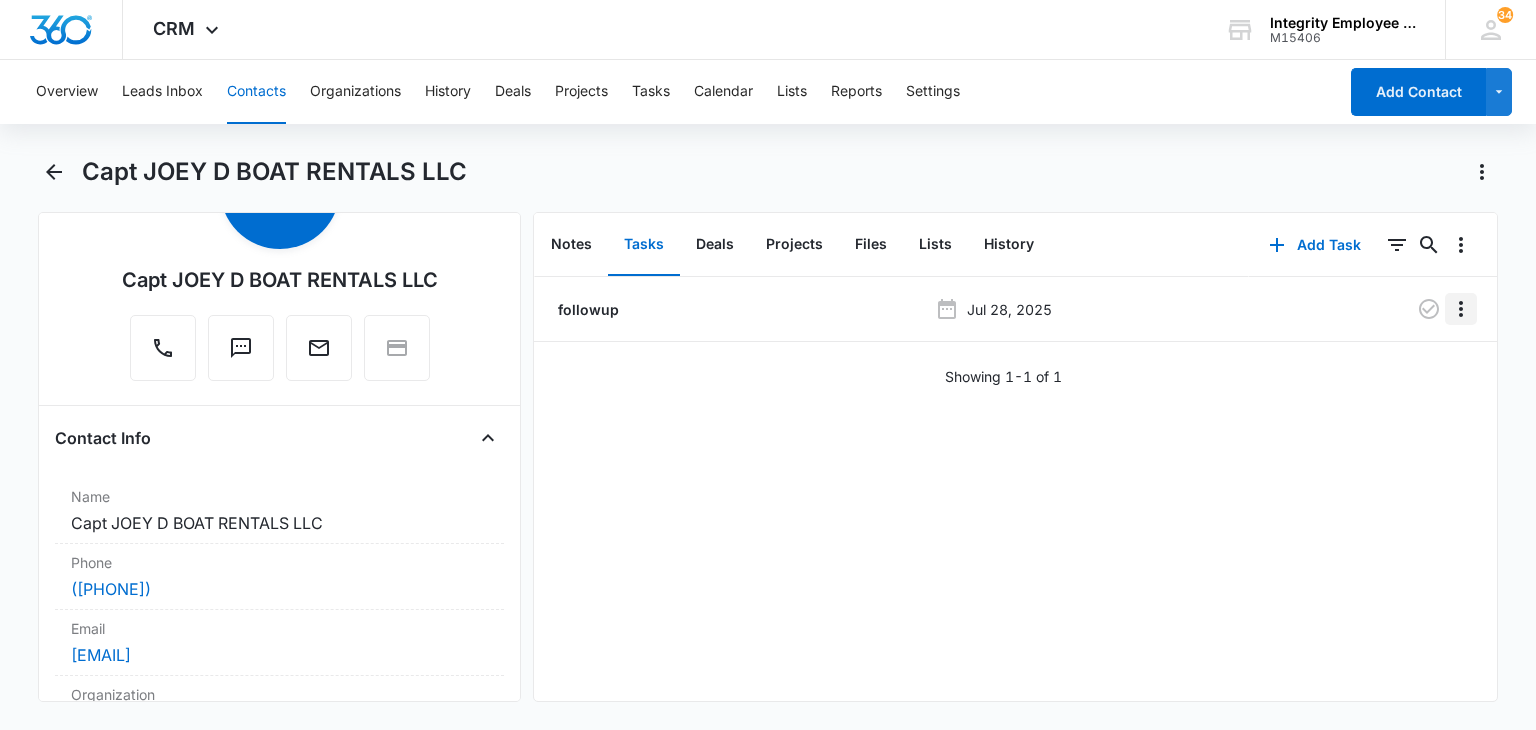 click 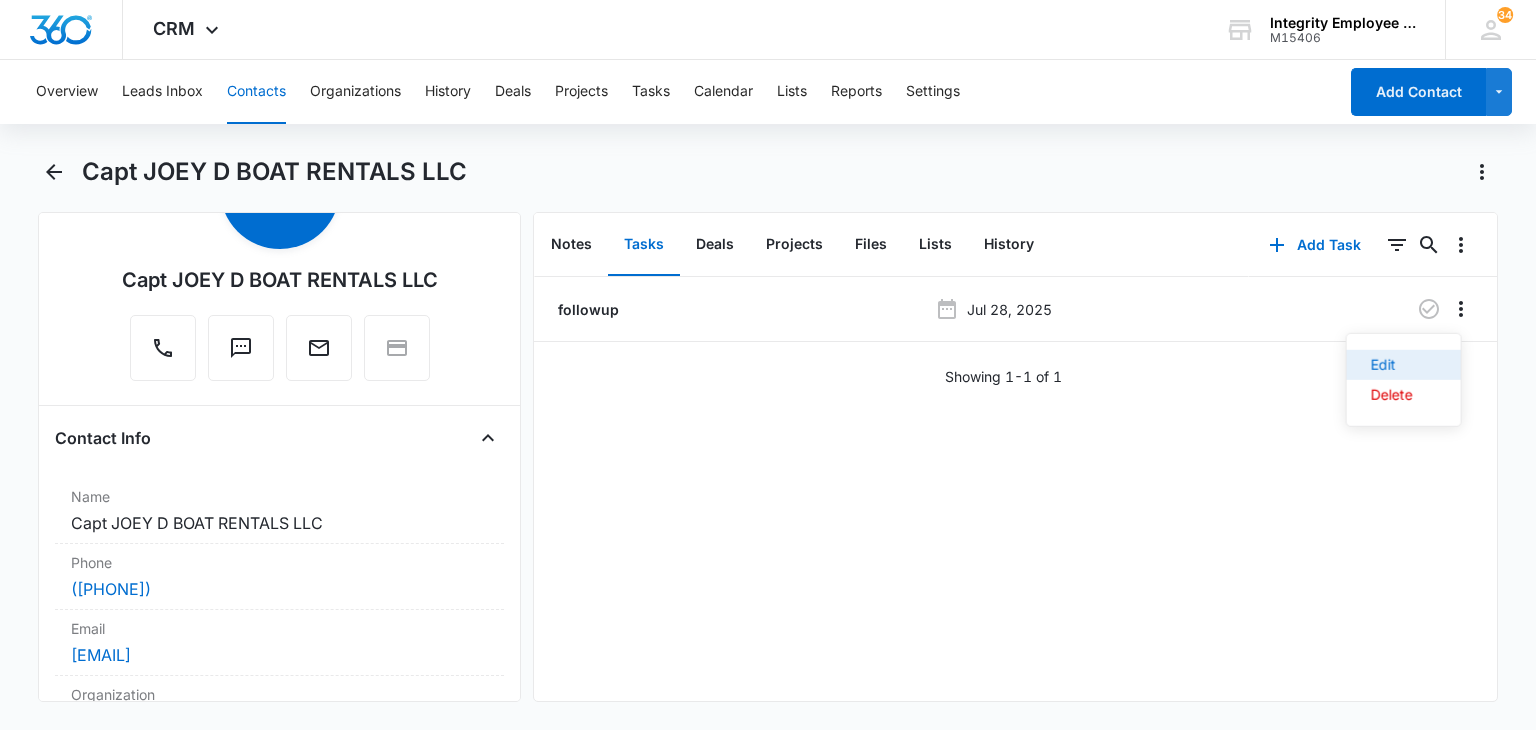 click on "Edit" at bounding box center (1404, 365) 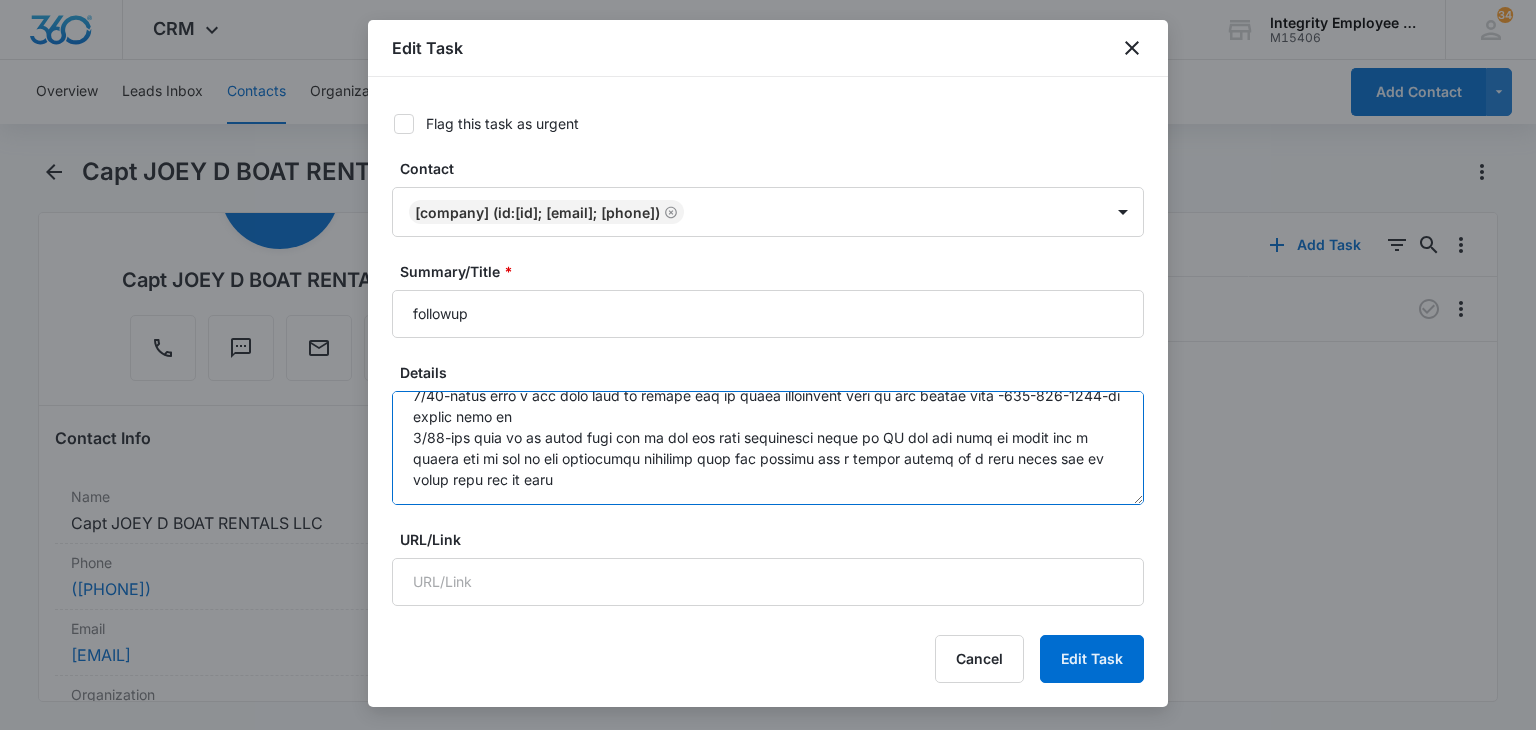 scroll, scrollTop: 284, scrollLeft: 0, axis: vertical 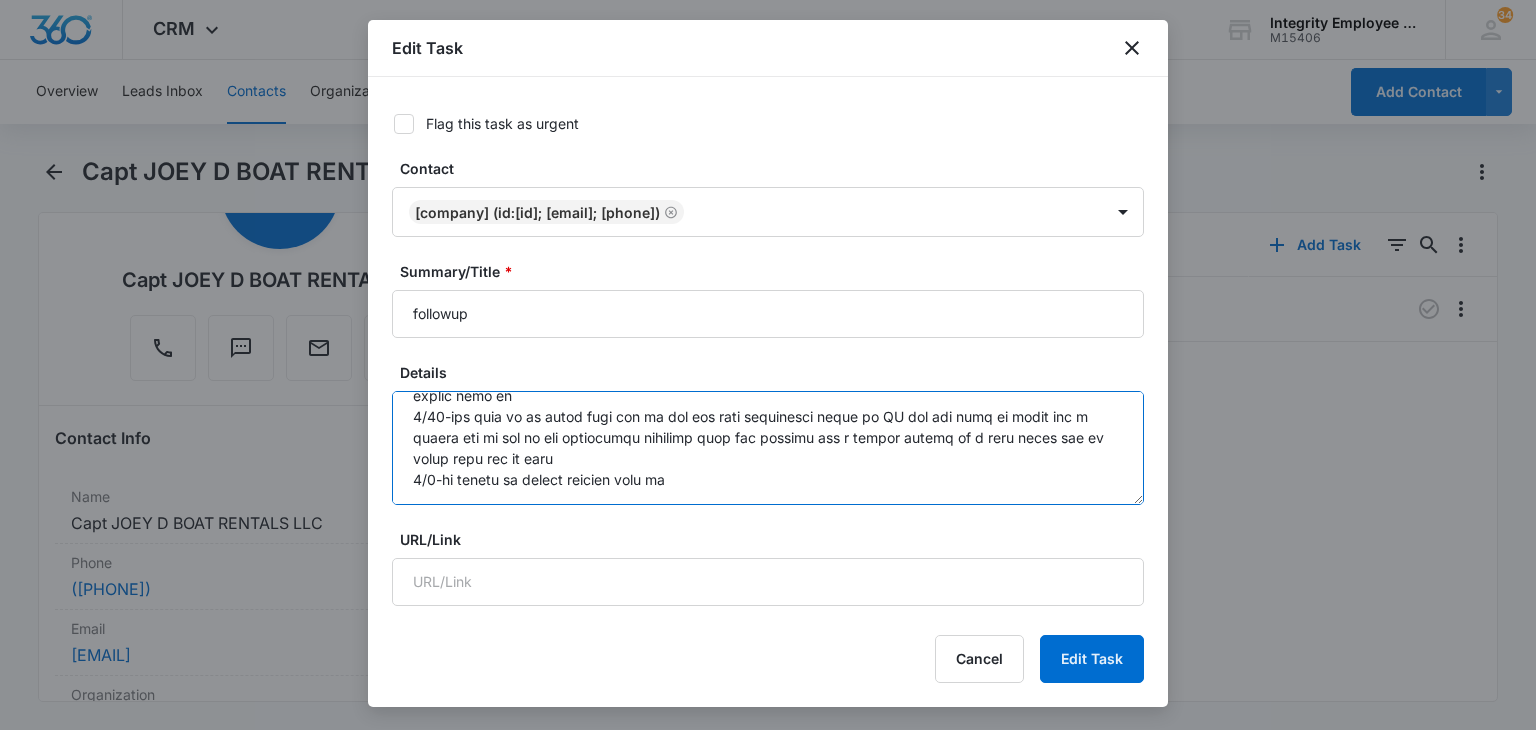 type on "4/9-spoke with owner [FIRST] [LAST] yesterday got this off june collier list. [FIRST] said that they have Frankcrum and they need longshormans she is on payroll other owner is not its her and 2 other EE's and one EE that is part time that comes in the summer time she makes 1,000 gross weekly other 2 make 650 each so around 2,300 ish then with the other guy that comes in the summer its around 2,800 so he gets like 500 a week. no claims she is clerical and the other are down renting boats out. she said she is busy right now has to go to other buisness to help out so she said she wont have time for this for a few weeks and to cb monday 4/21st at 1pm and i sent an email i told her she can send me frank crums invoice and then when i call we can just setup good appt time
4/22-she said sheis really busy and with mothers day coming up shesaid to call her Monday may 12th tgive her a chance to send me frank crums report and to figure out what day and time we can do appt time
5/16-i have tried her a few times since she didnt answ..." 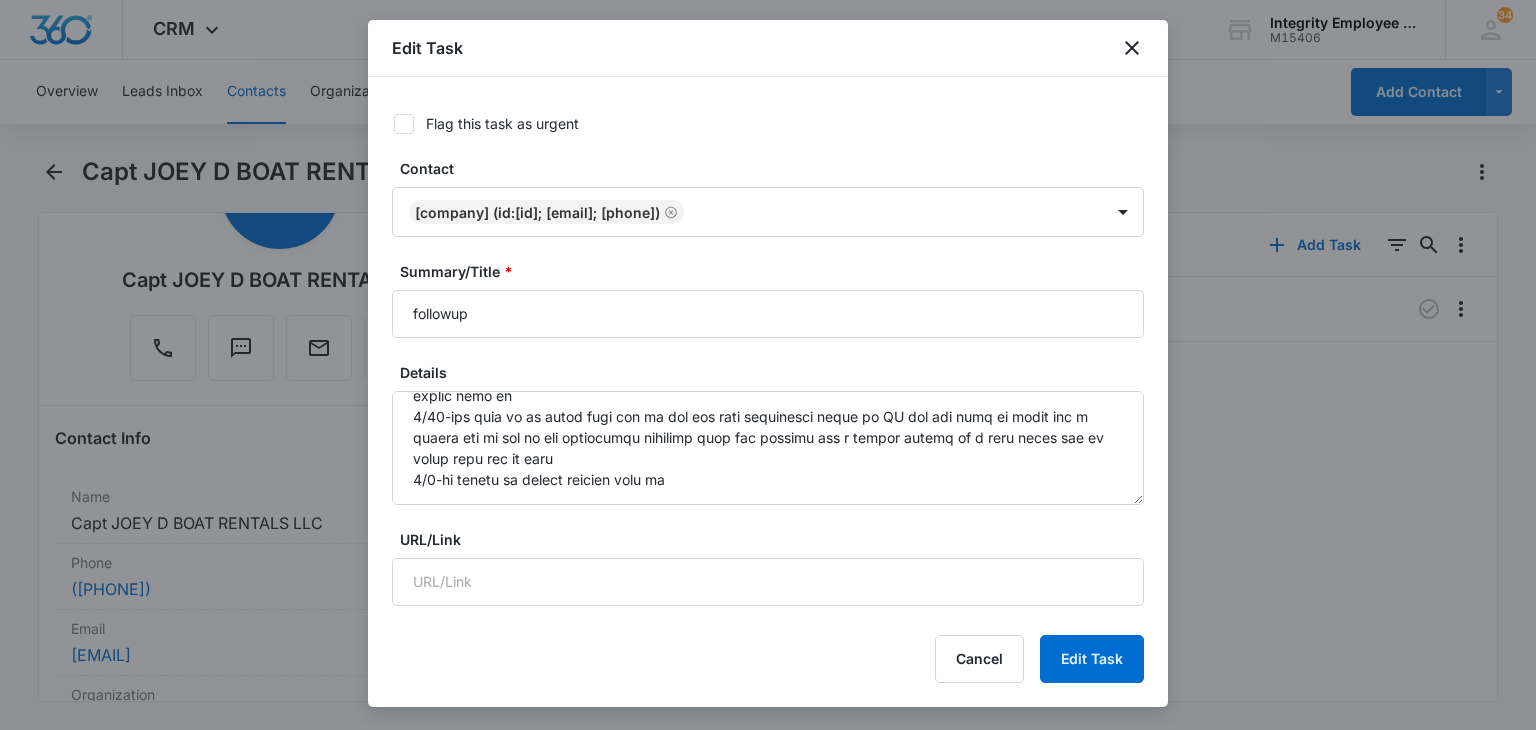 click at bounding box center [768, 365] 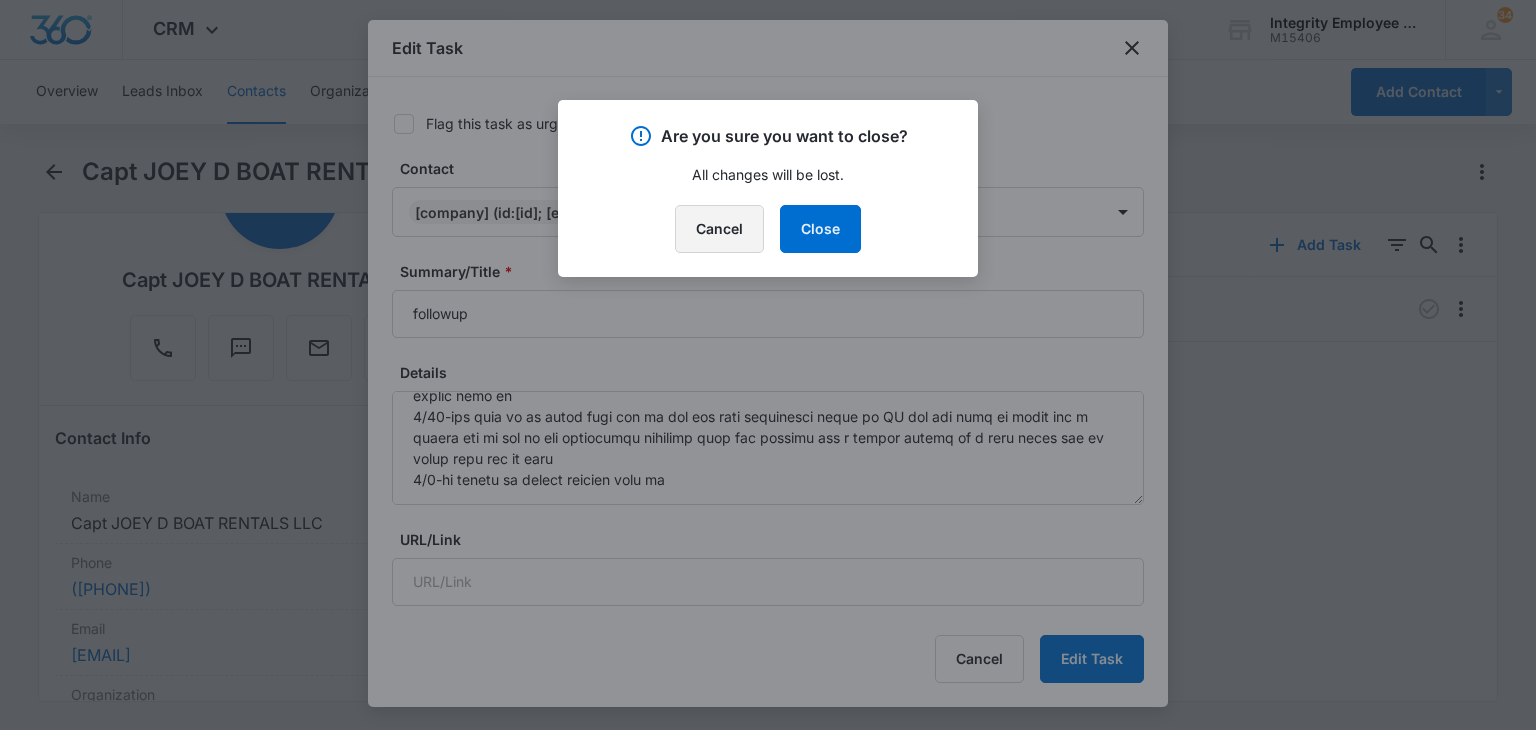 click on "Cancel" at bounding box center [719, 229] 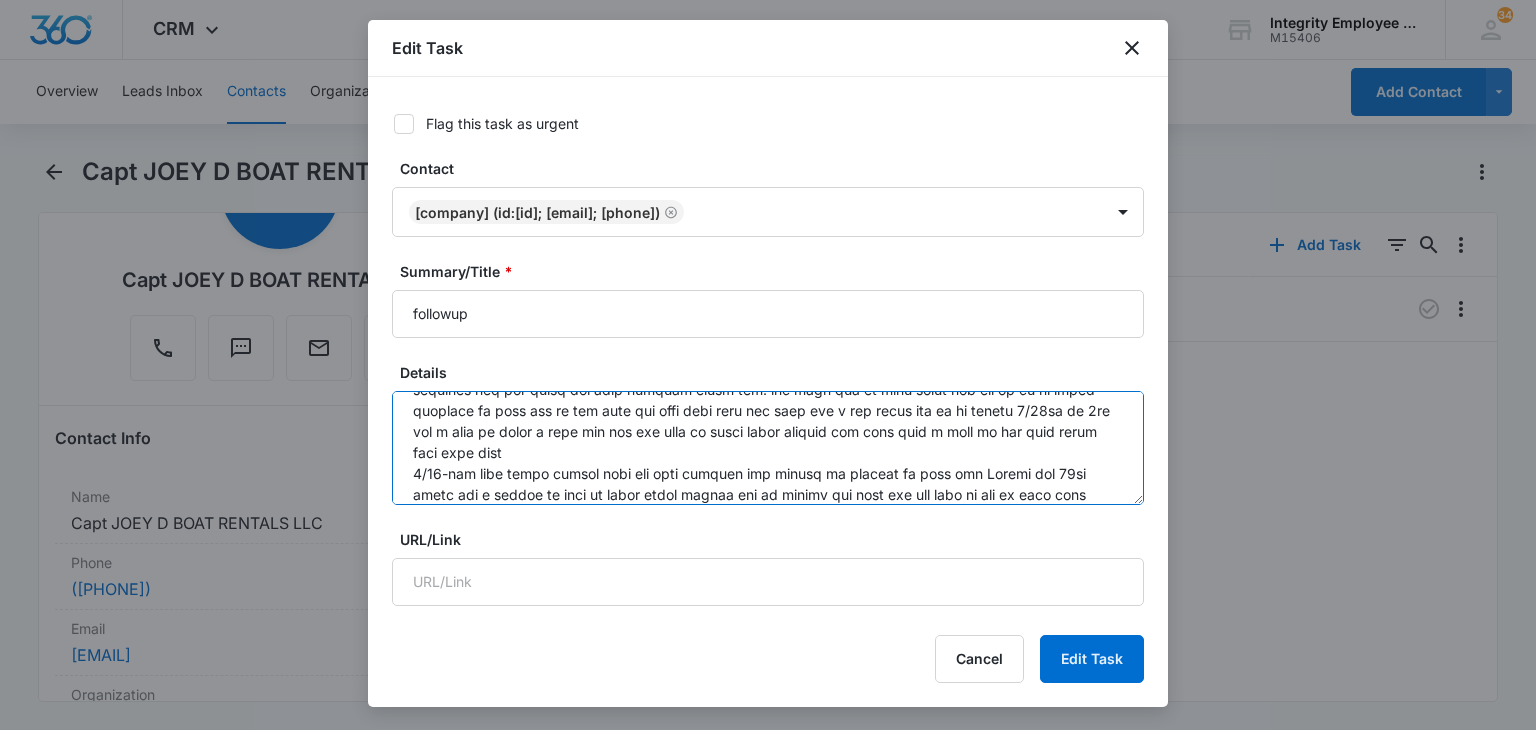 scroll, scrollTop: 315, scrollLeft: 0, axis: vertical 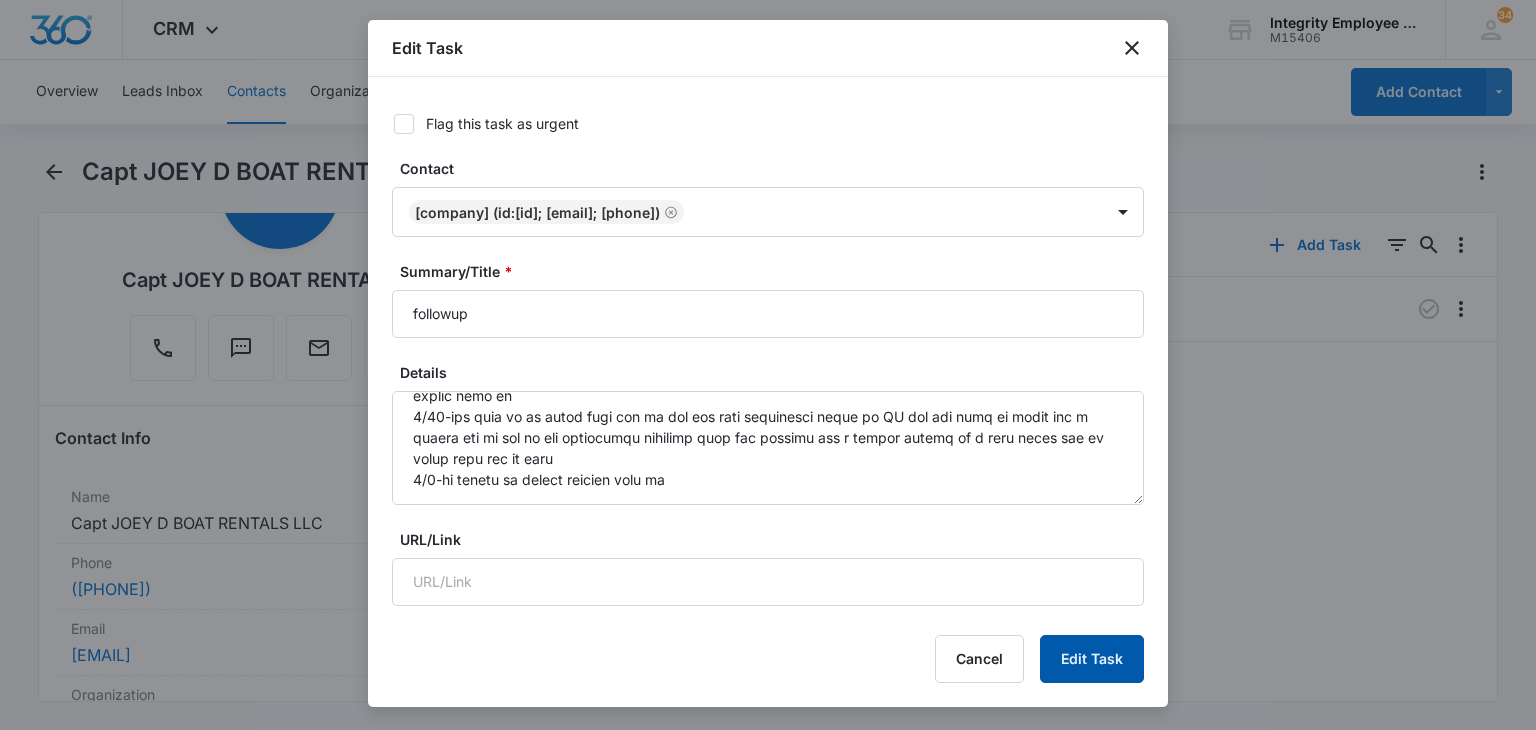 click on "Edit Task" at bounding box center [1092, 659] 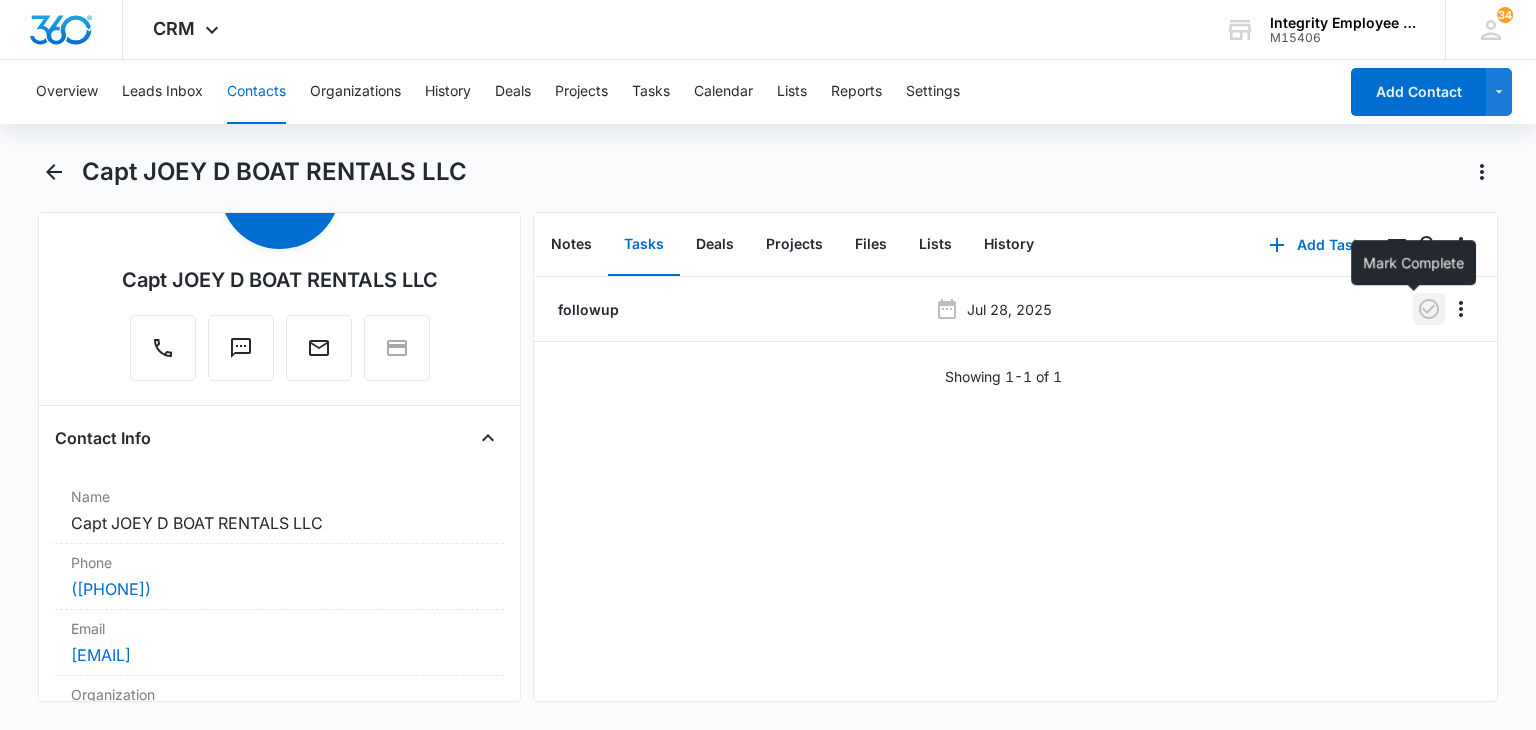 click 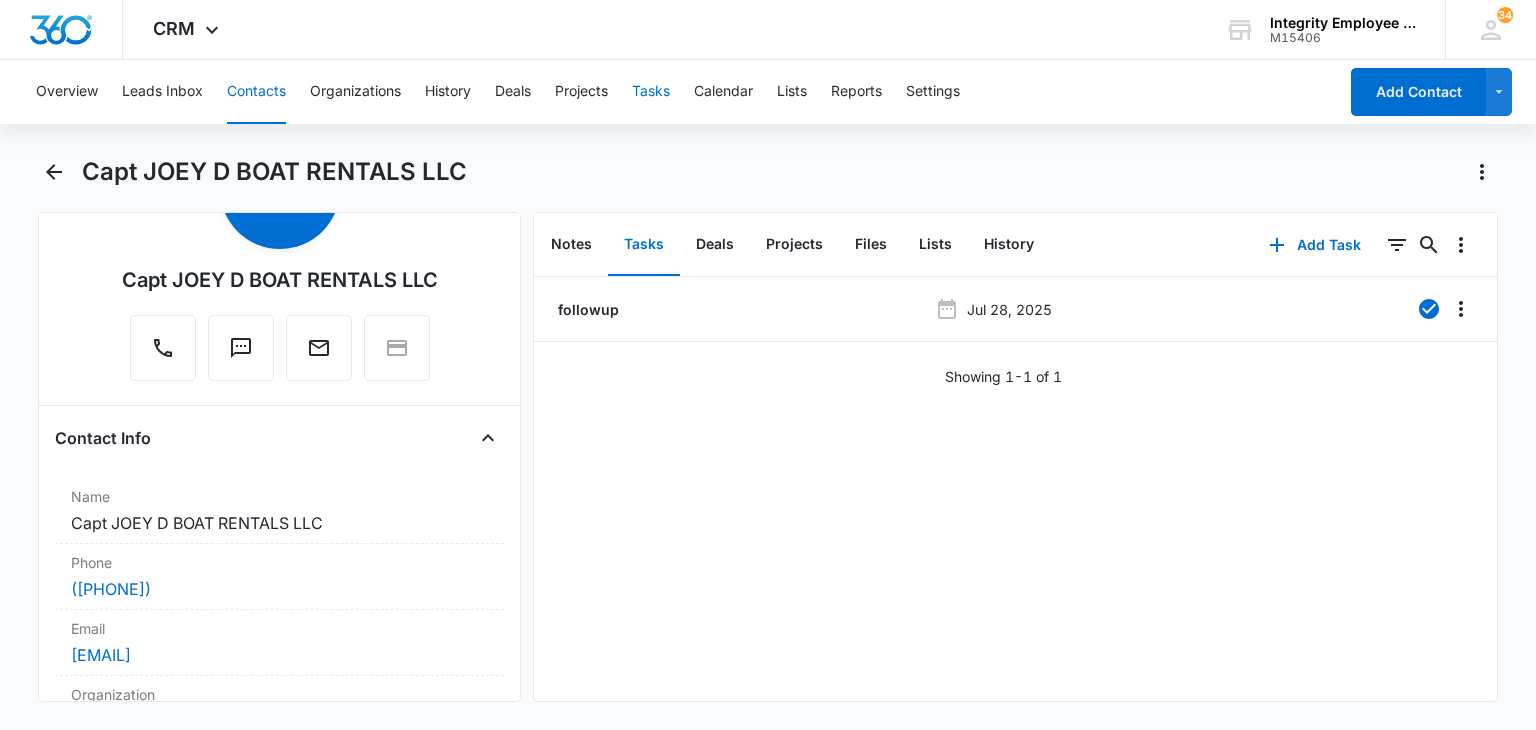 click on "Tasks" at bounding box center [651, 92] 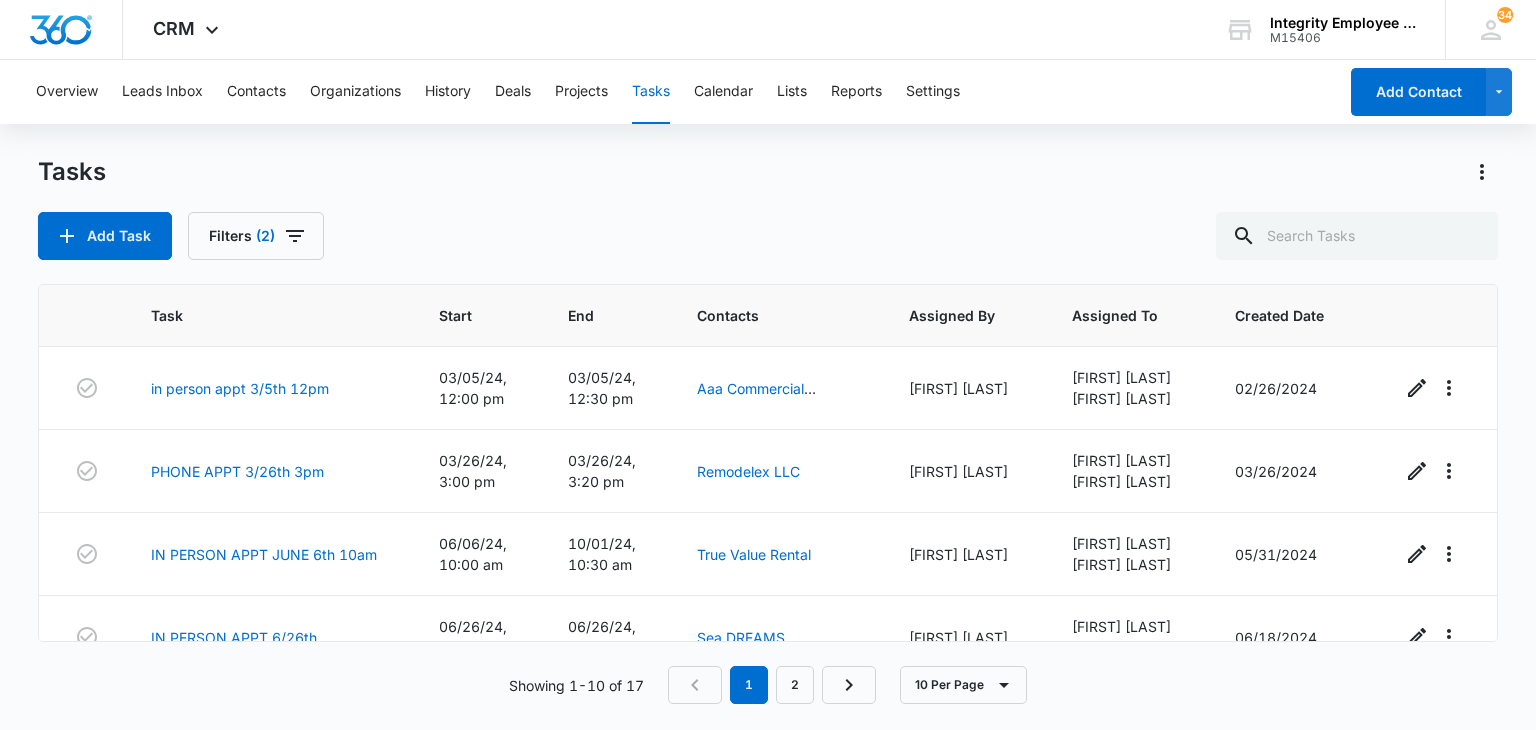 scroll, scrollTop: 554, scrollLeft: 0, axis: vertical 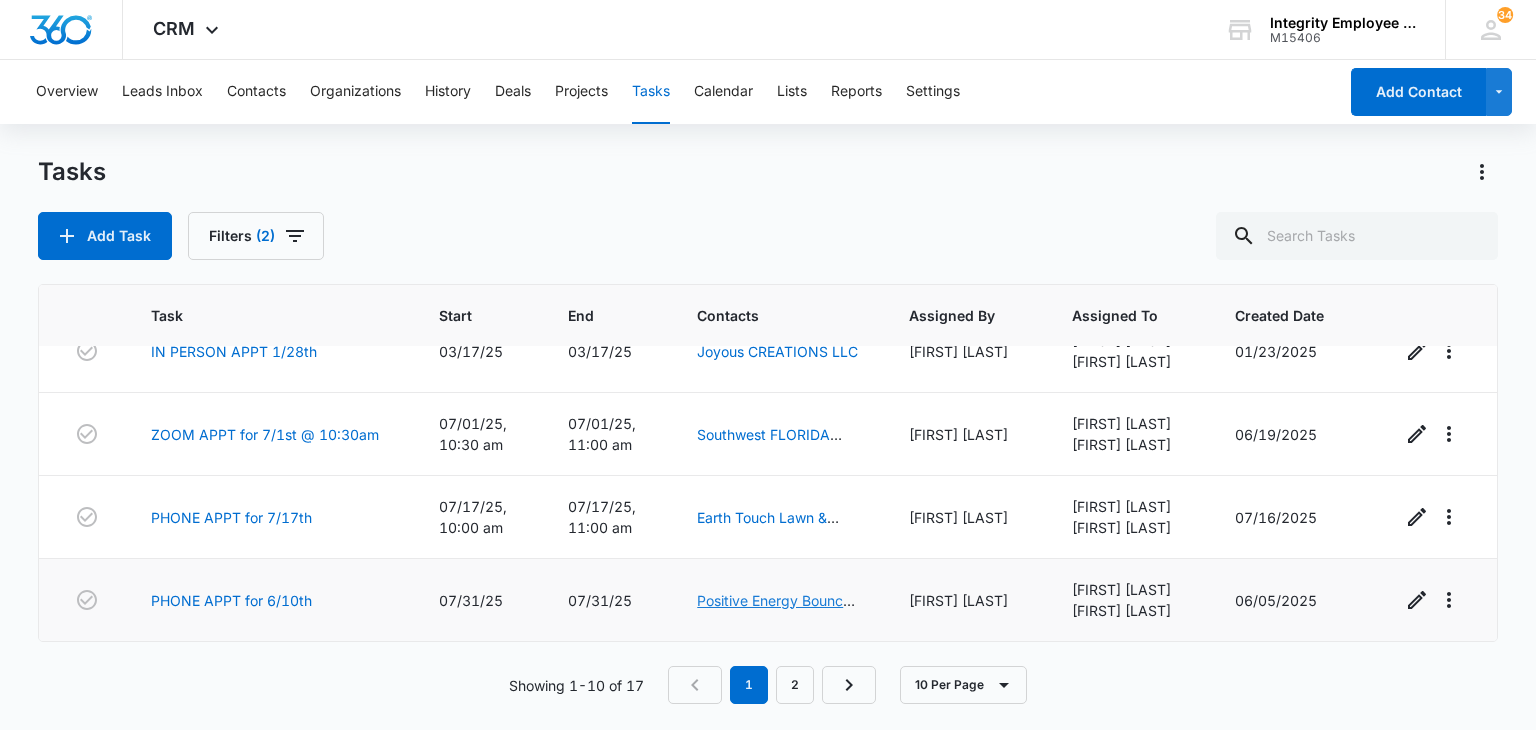 click on "Positive Energy Bounce House LLC" at bounding box center (776, 611) 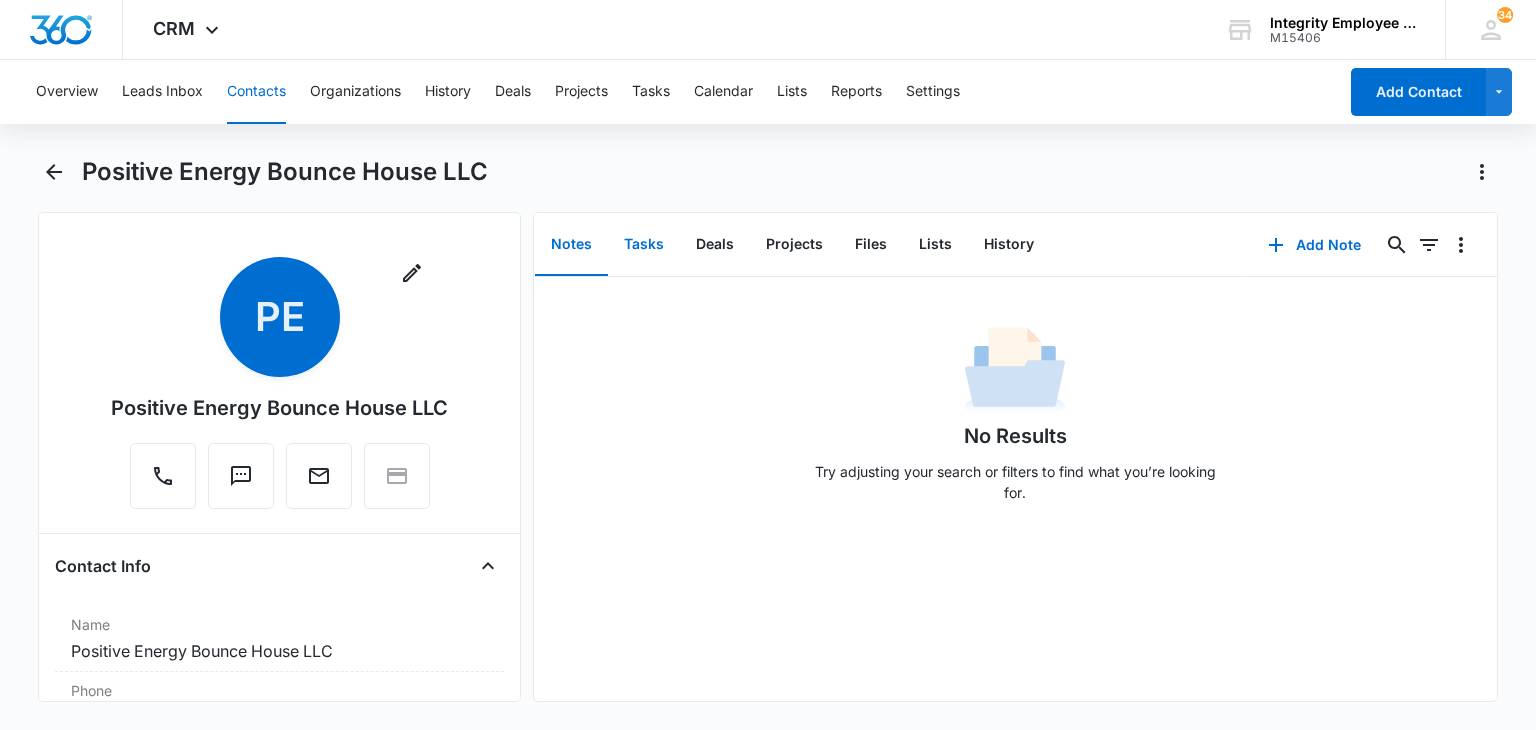 click on "Tasks" at bounding box center (644, 245) 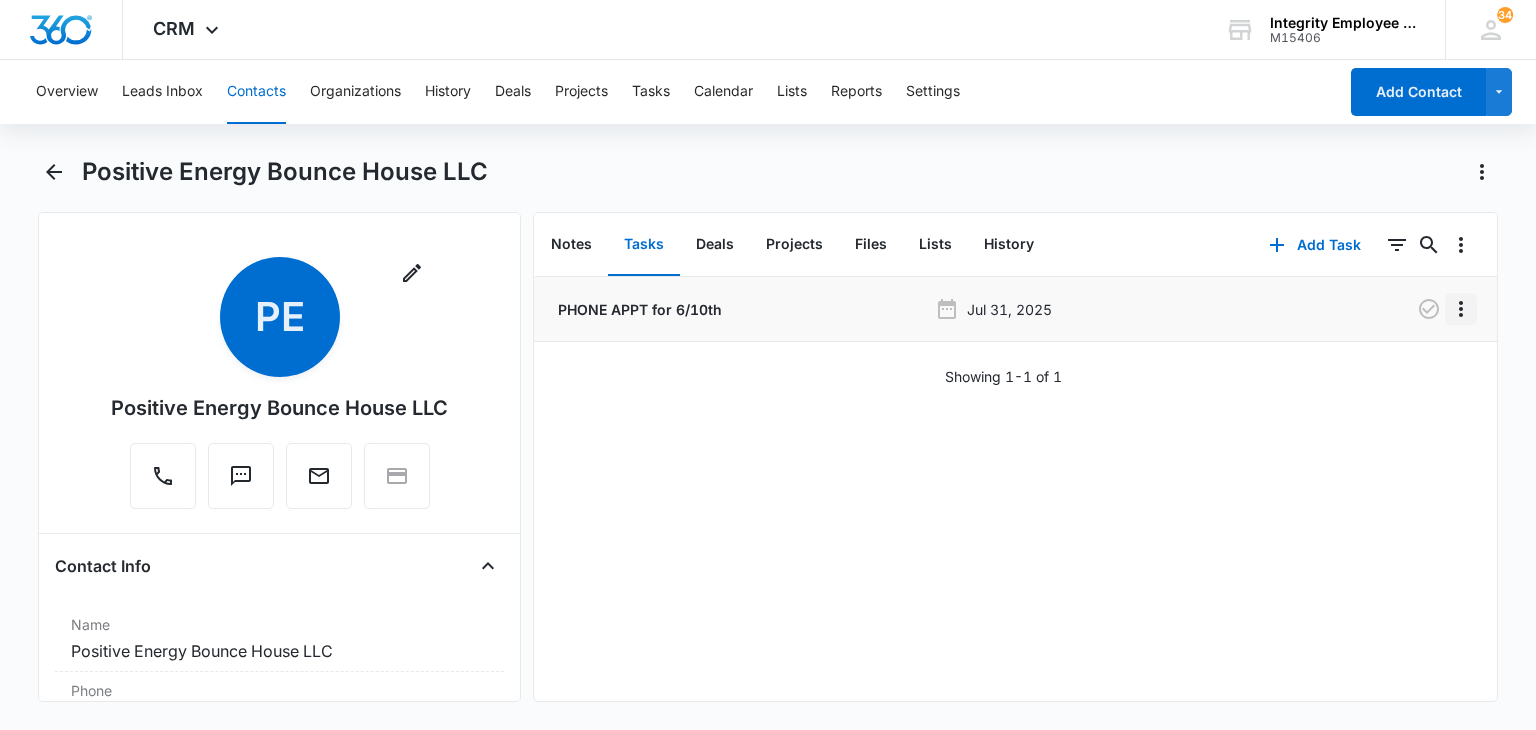 click 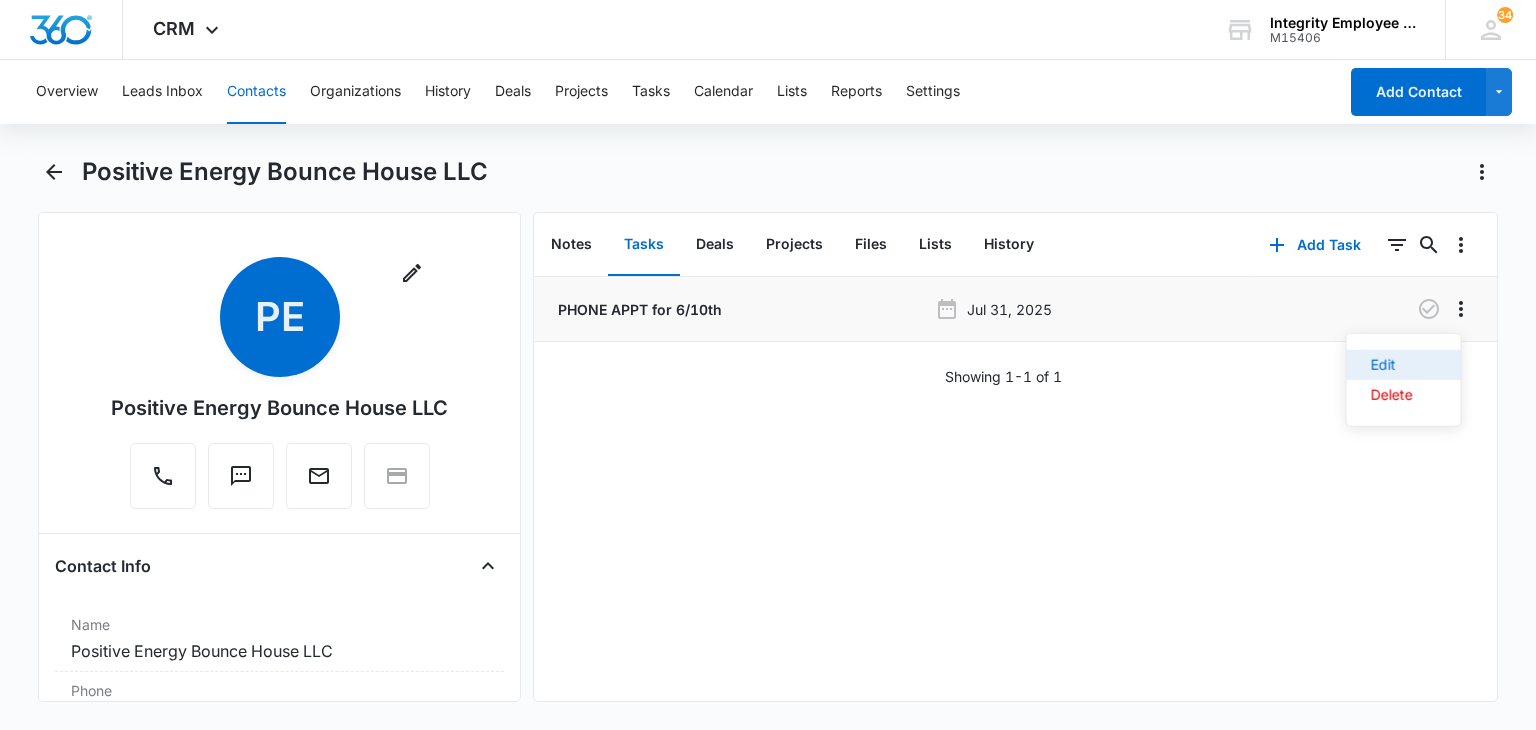 click on "Edit" at bounding box center (1404, 365) 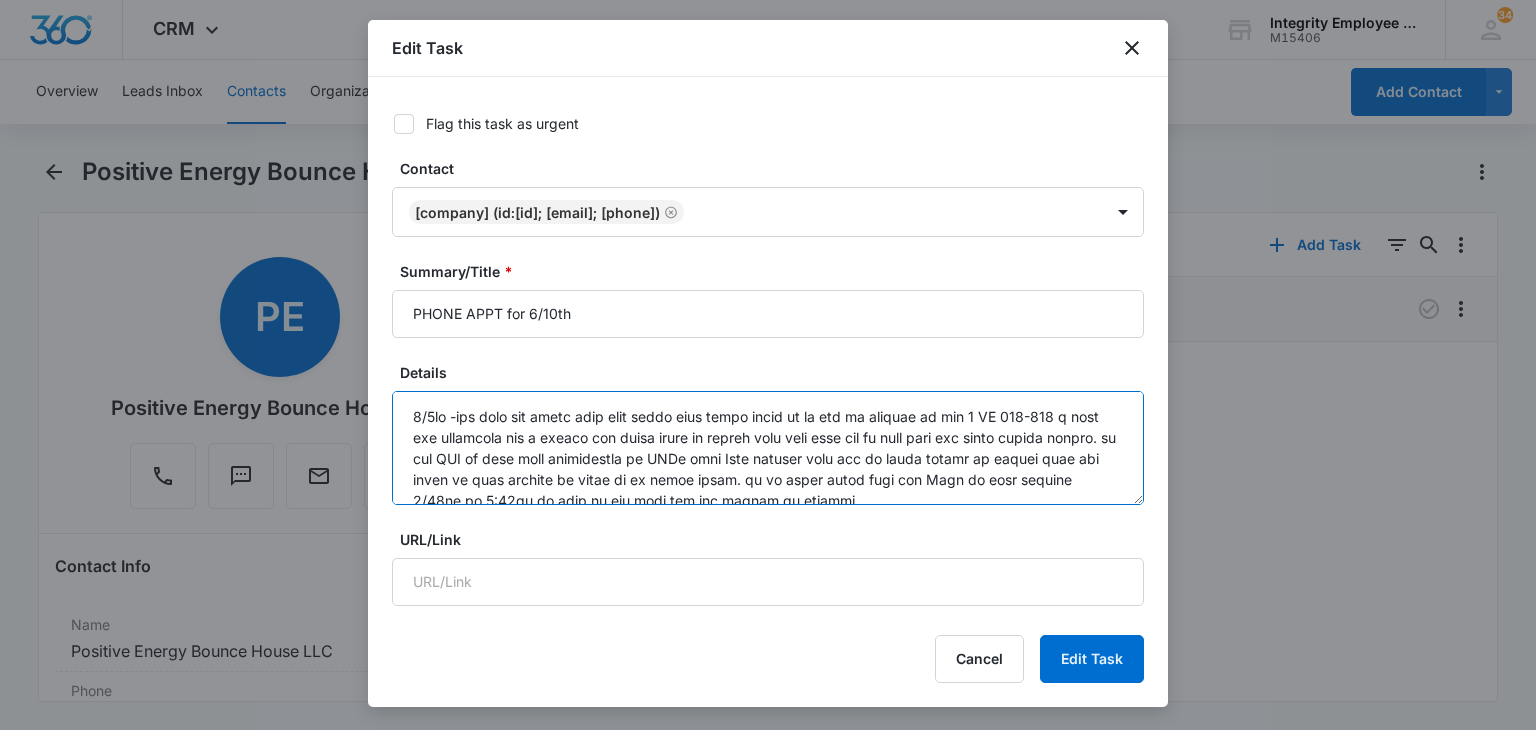 scroll, scrollTop: 188, scrollLeft: 0, axis: vertical 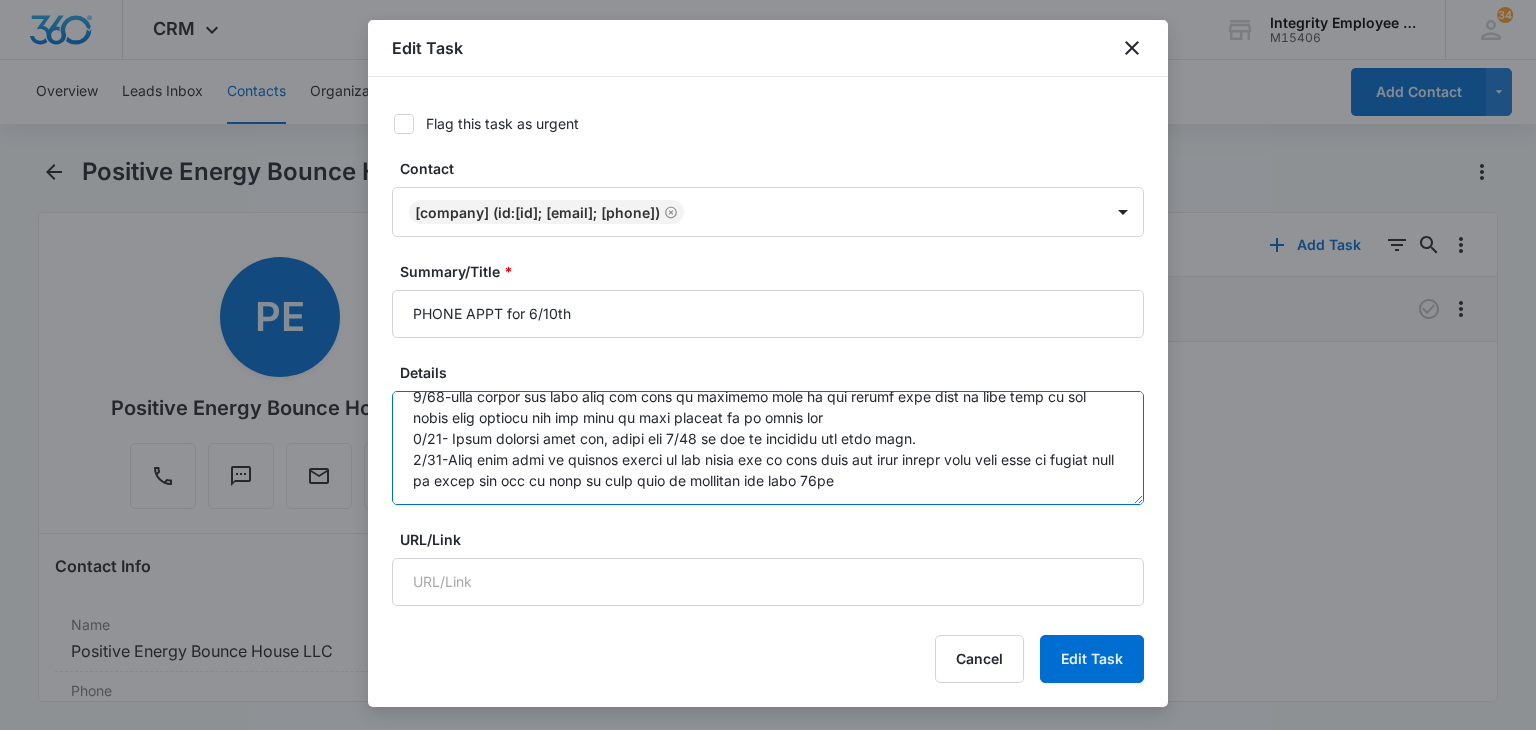 click on "Details" at bounding box center [768, 448] 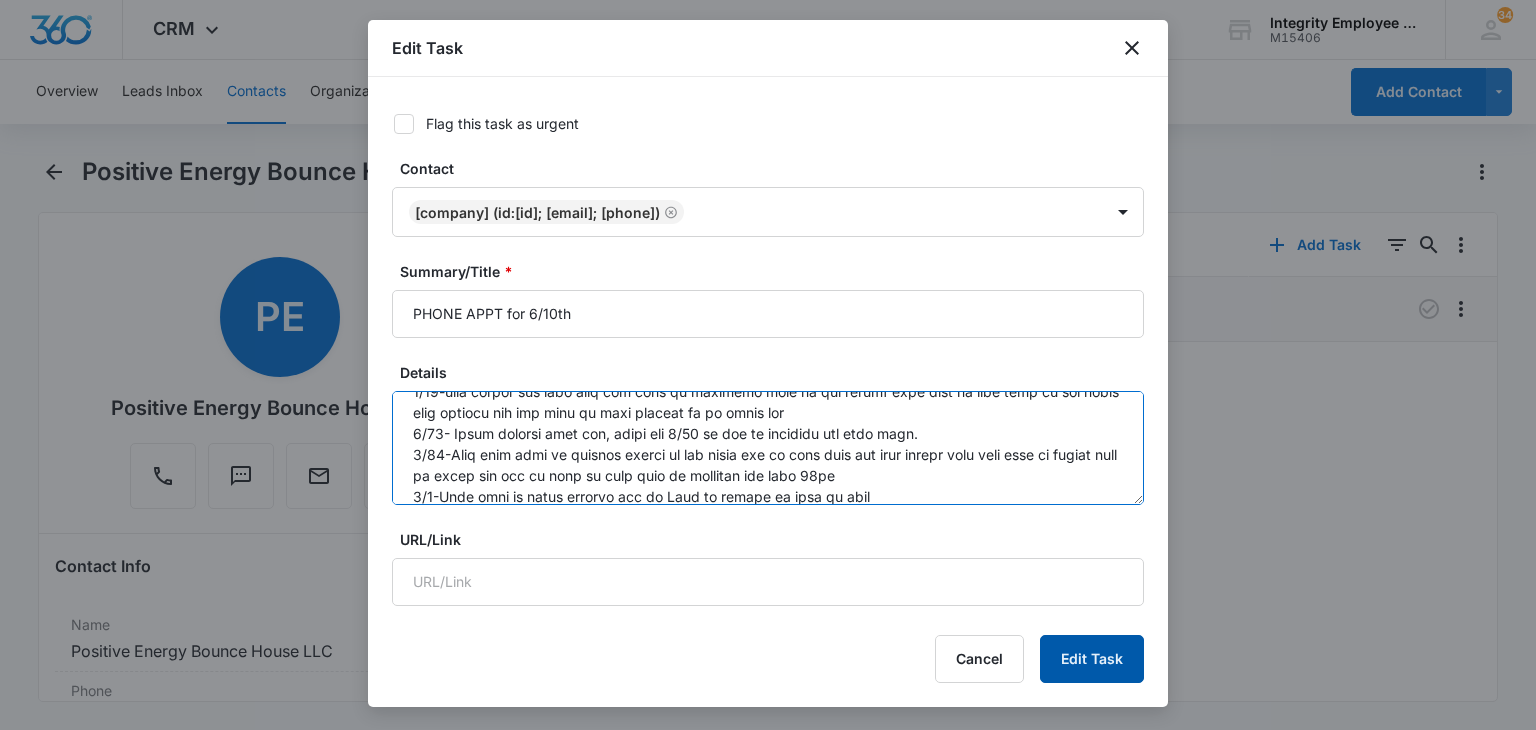 type on "6/5th -got this off pasco july list spoke with owner [FIRST] he is not on payroll he has 1 EE 300-600 a week and sometimes has a second guy which would be double that they just put up take down and clean bounce houses. he has ADP he sent over screenshots of ADPs fees Nick already sent him an email saying we should save him money on comp because we think he is coded wrong. so we setup phone appt for Nick to call tuesday 6/10th at 9:30am he said we can call the day before to confirm
6/9-called to confirm he said he wanted to move it to wed june 11th same time 9:30
6/11- Attempted to give him a call, sent me straight to VM and VM was full. I shot him over an email. Will try again 6/12 @9:30.
6/16-nick called him last week off cell he answered said he was really busy said he will look at the email over weekend and for nick to call tuesday so we shall see
6/17- Spoke numbers with him, reach out 6/19 to see if decision has been made.
6/24-Nick said that he finally talked to him again and he said that its just re..." 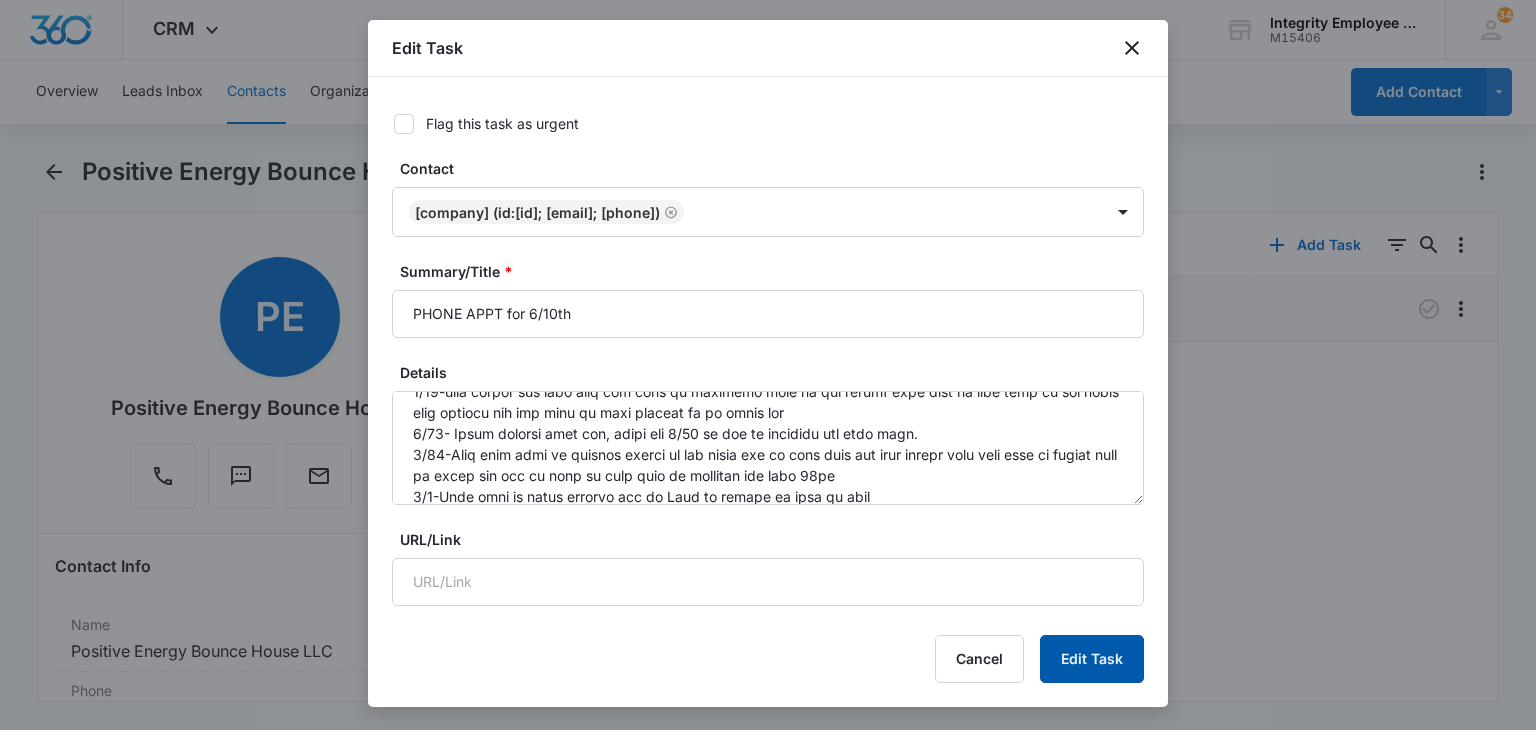 click on "Edit Task" at bounding box center [1092, 659] 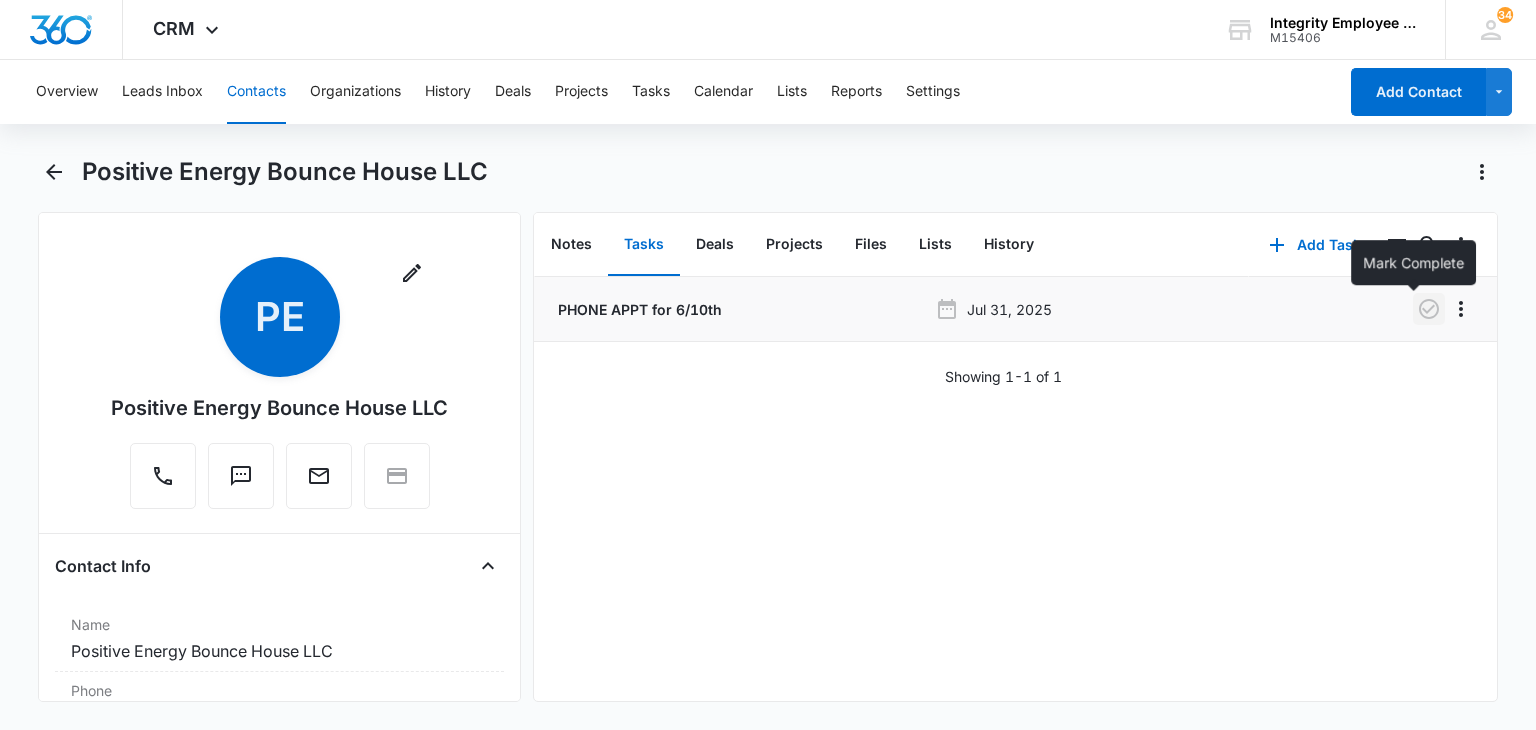 click 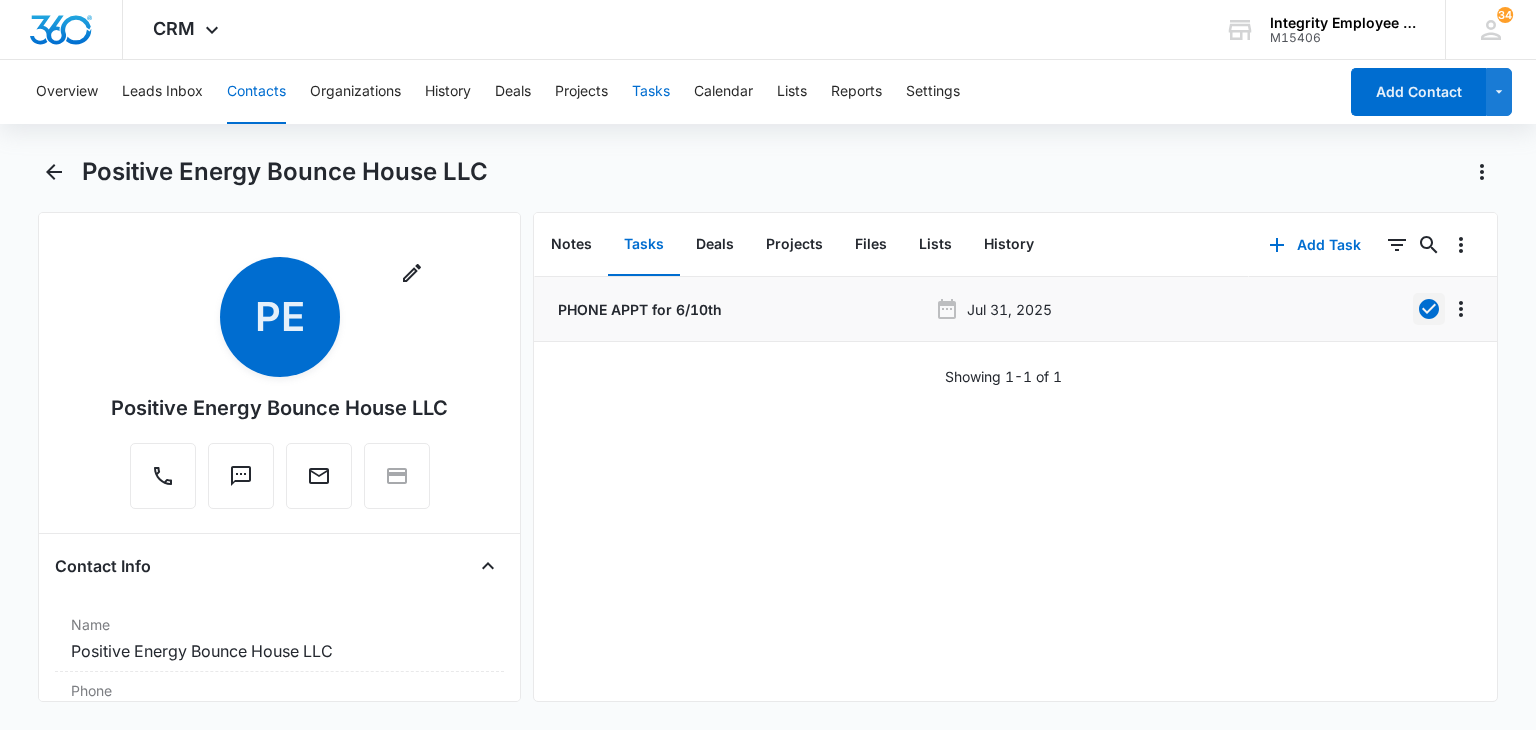 click on "Tasks" at bounding box center (651, 92) 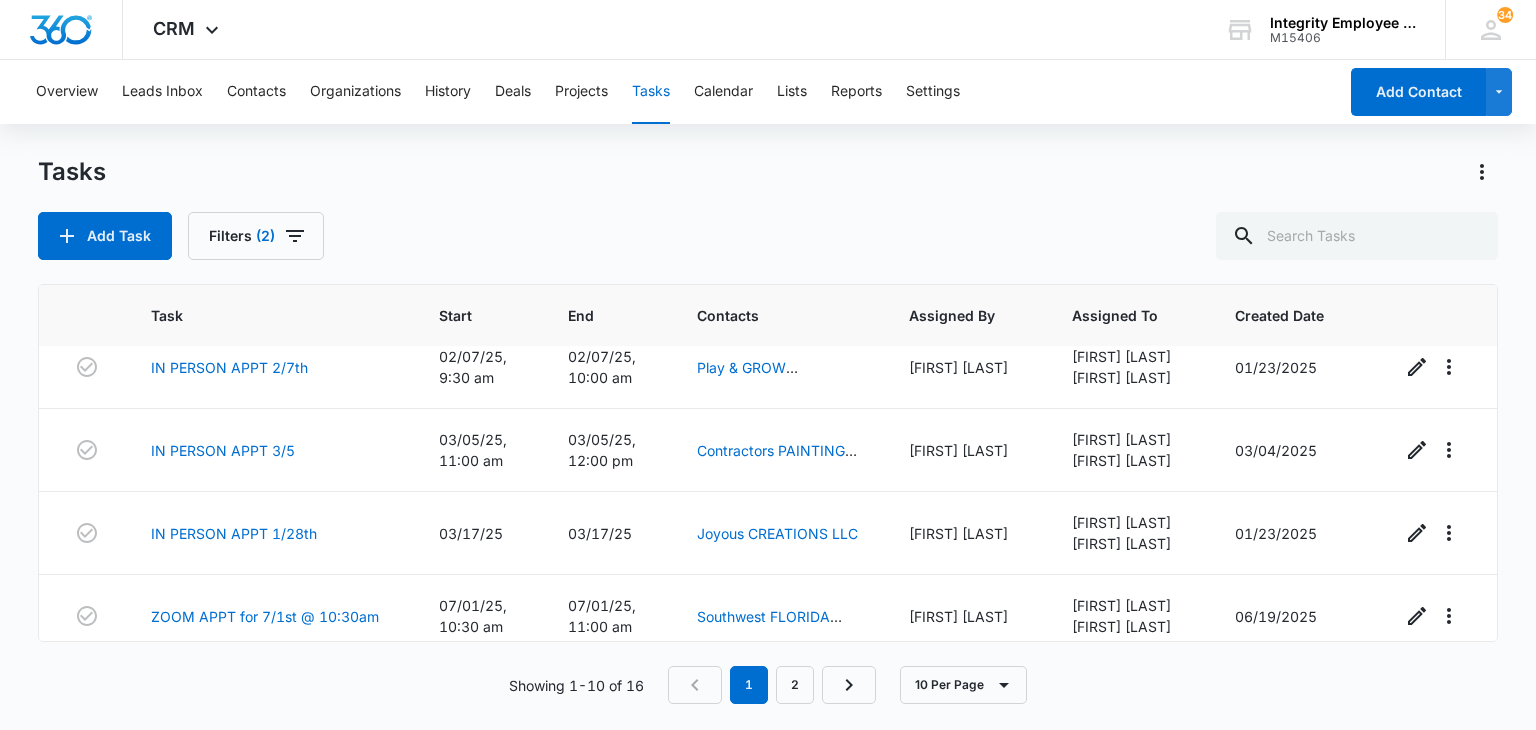 scroll, scrollTop: 575, scrollLeft: 0, axis: vertical 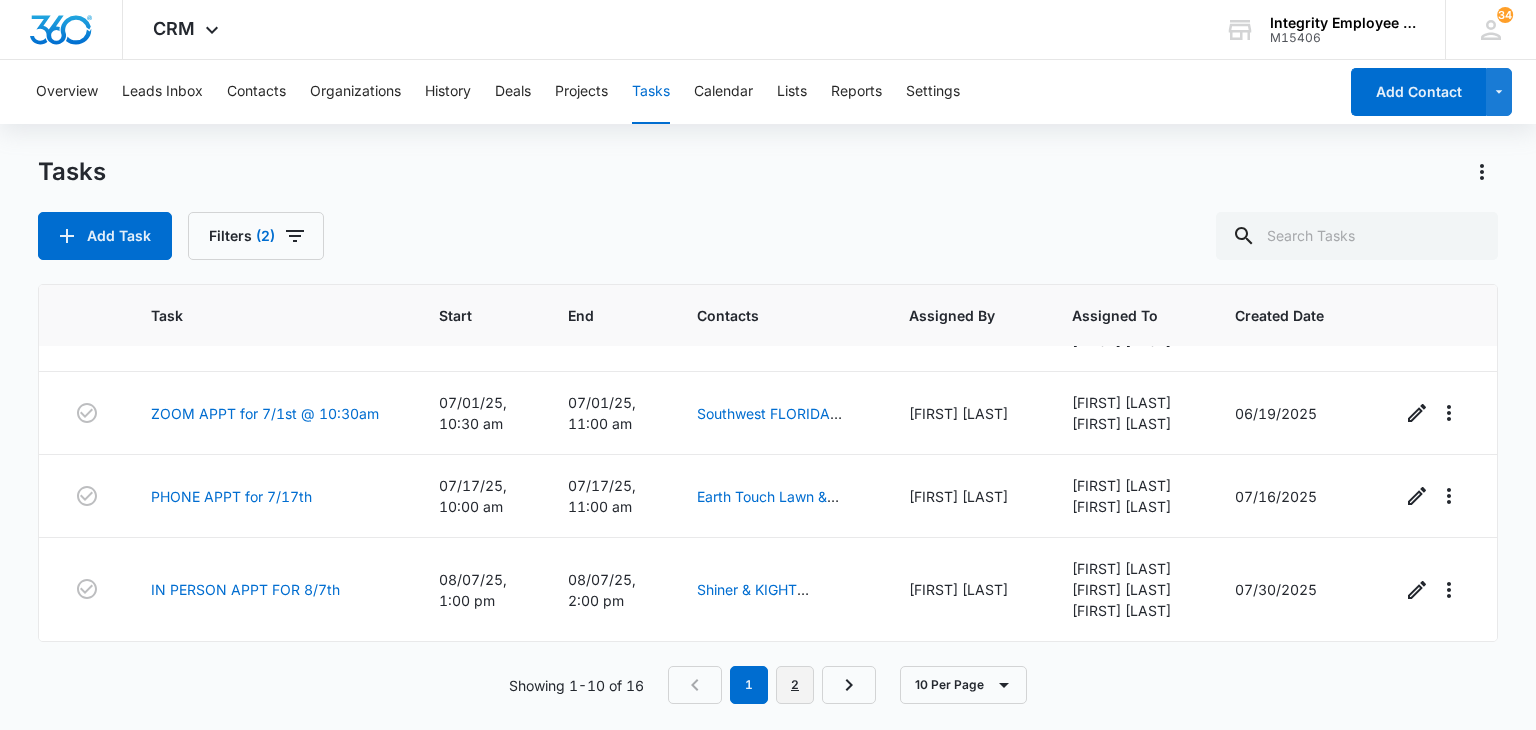 click on "2" at bounding box center (795, 685) 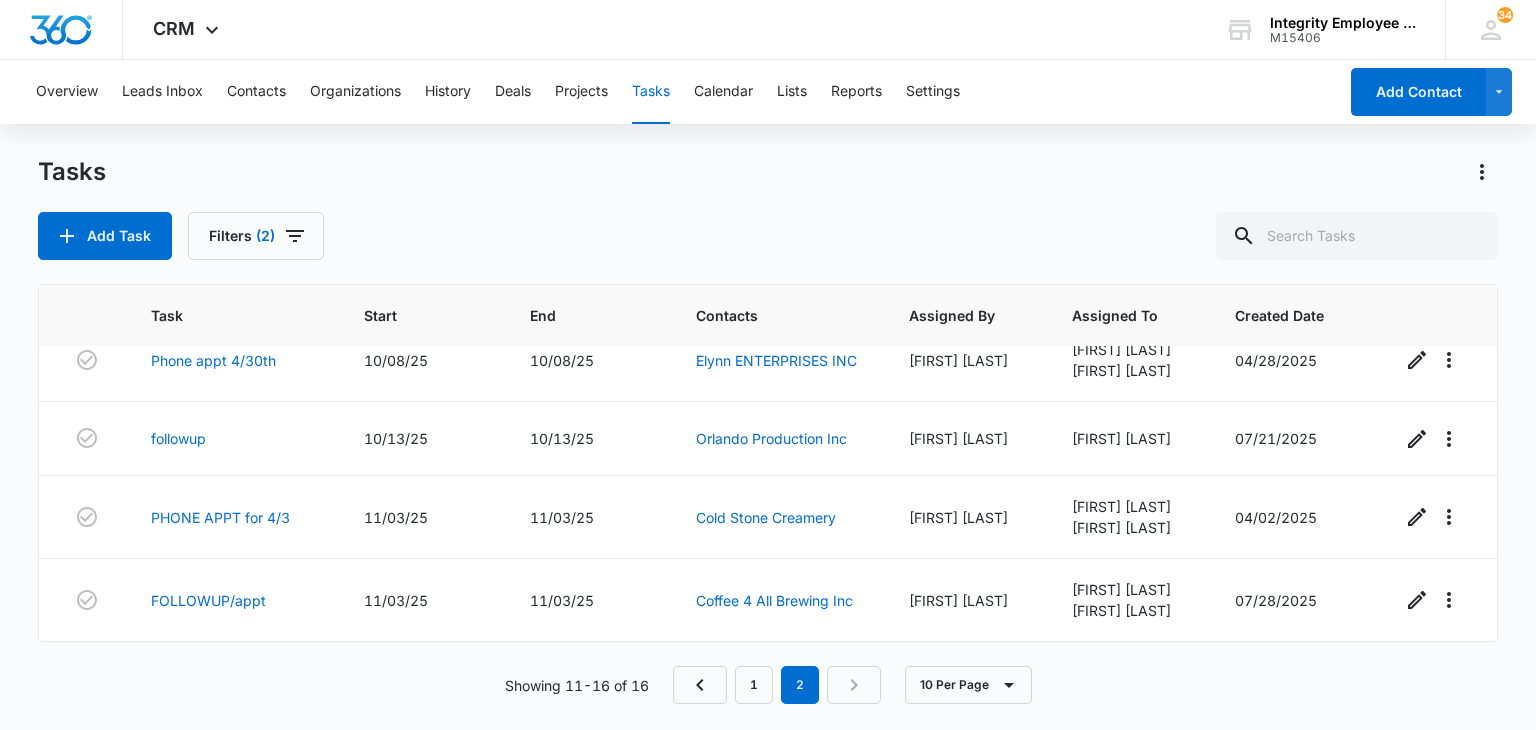 scroll, scrollTop: 214, scrollLeft: 0, axis: vertical 